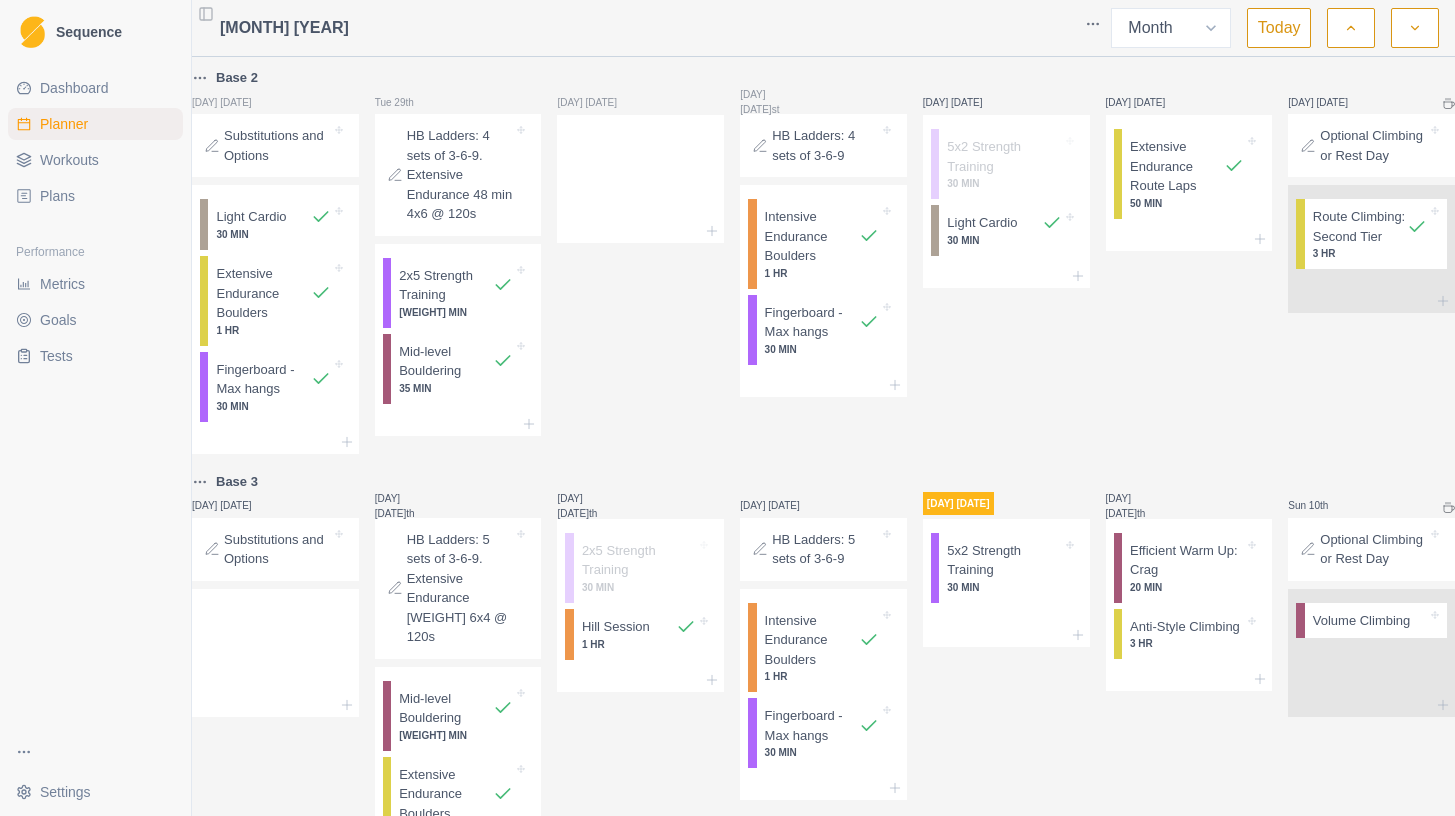 select on "month" 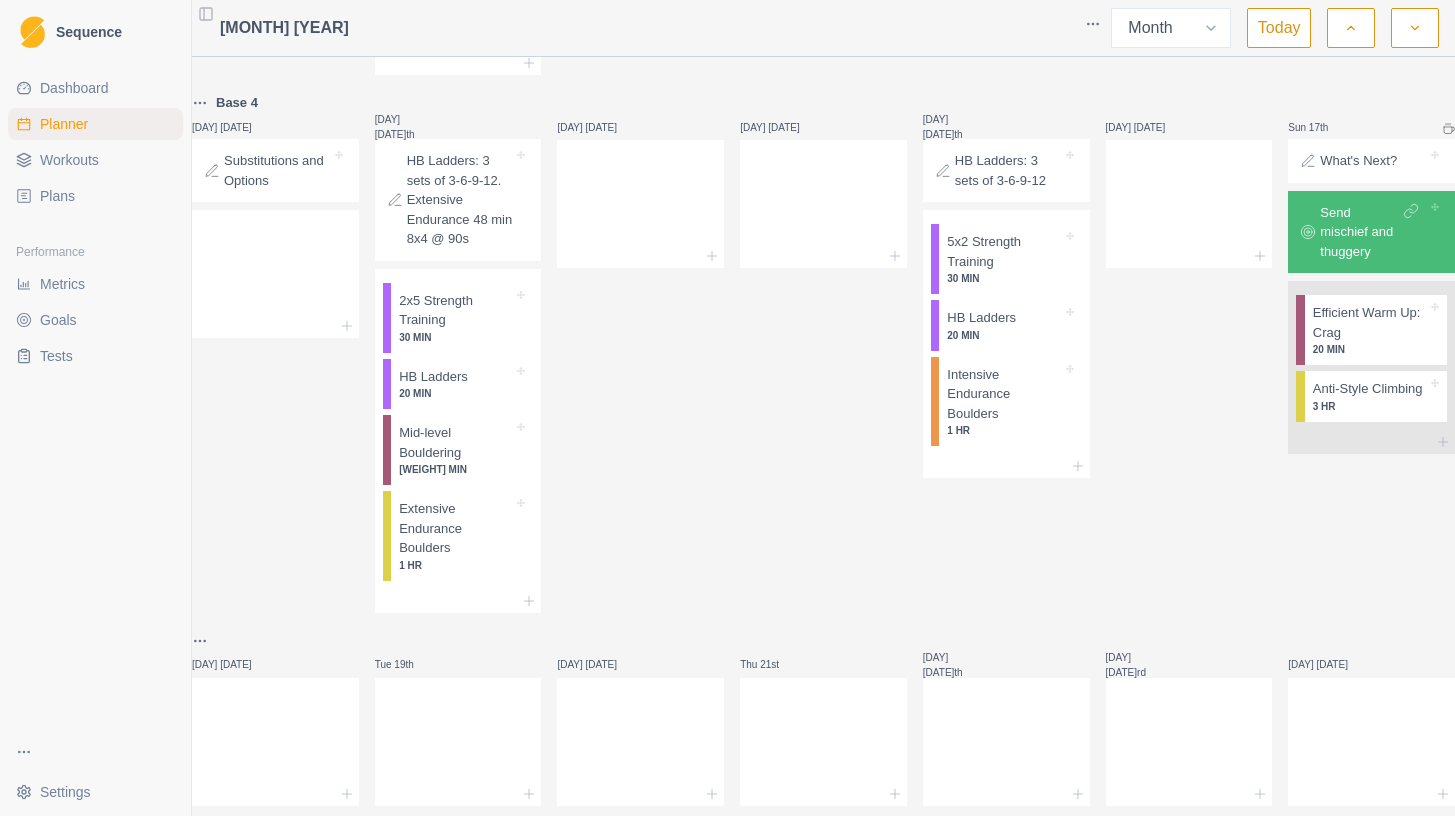 click on "Today" at bounding box center (1279, 28) 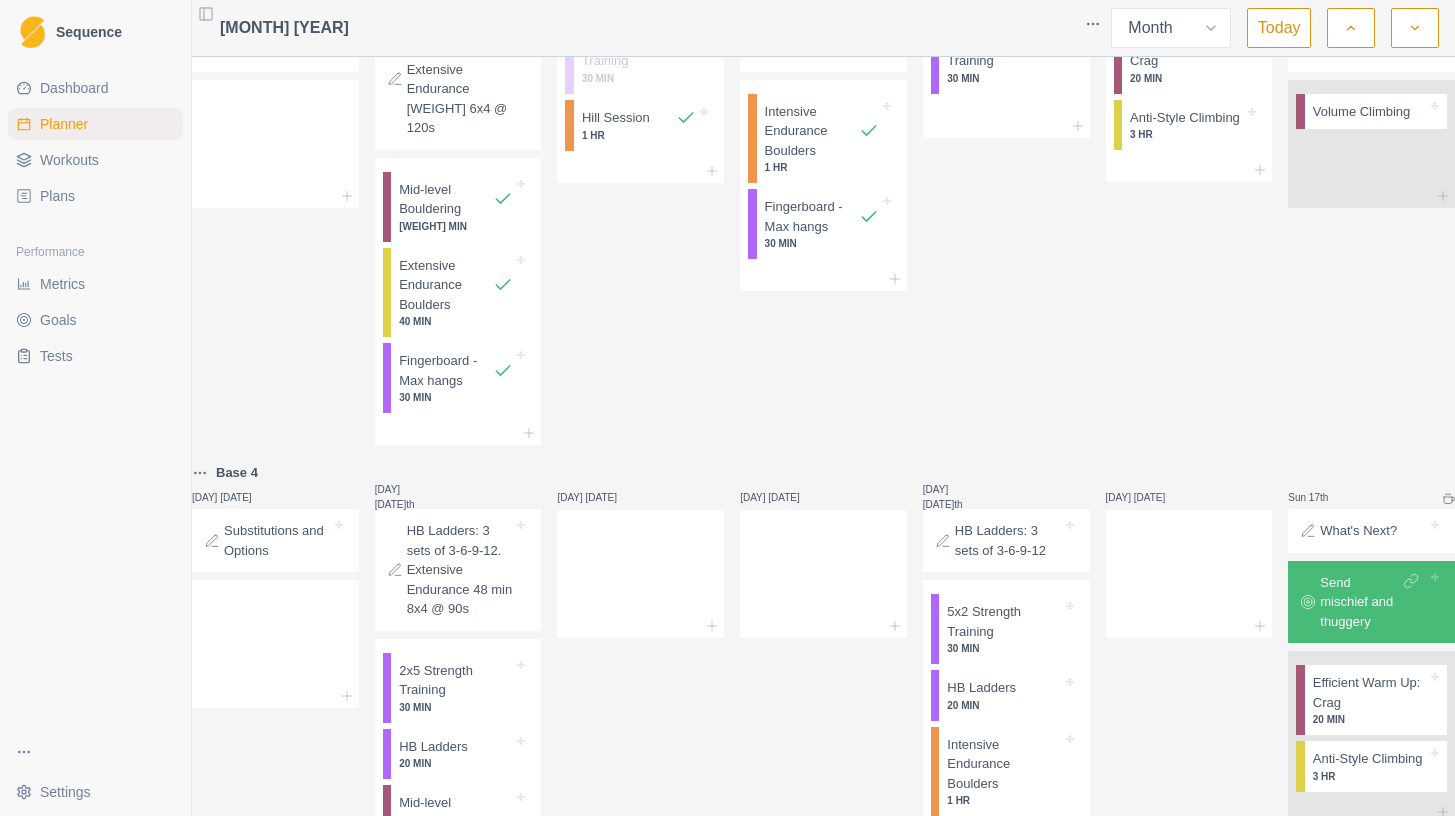 scroll, scrollTop: 248, scrollLeft: 0, axis: vertical 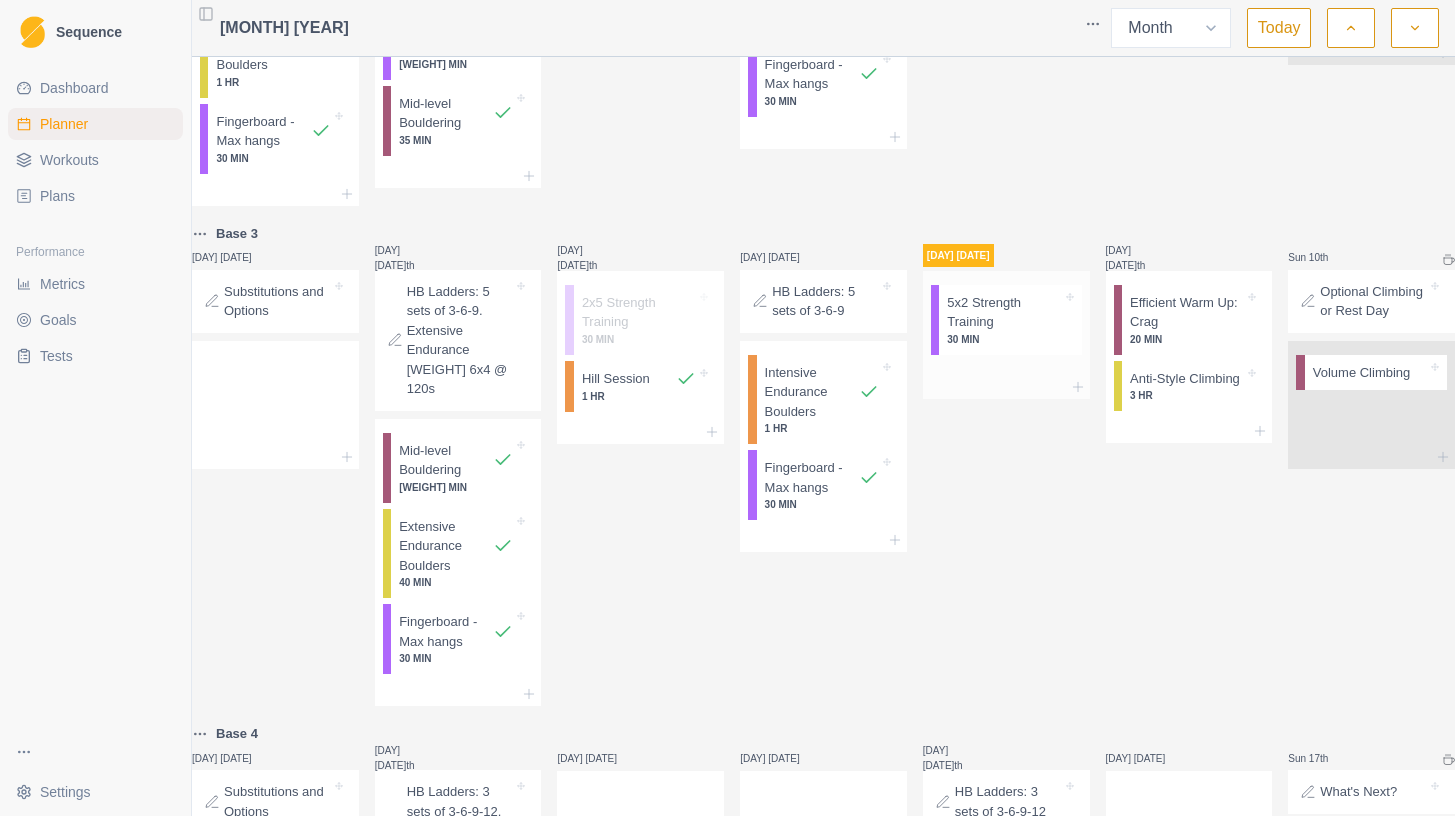 click on "30 MIN" at bounding box center [1004, 339] 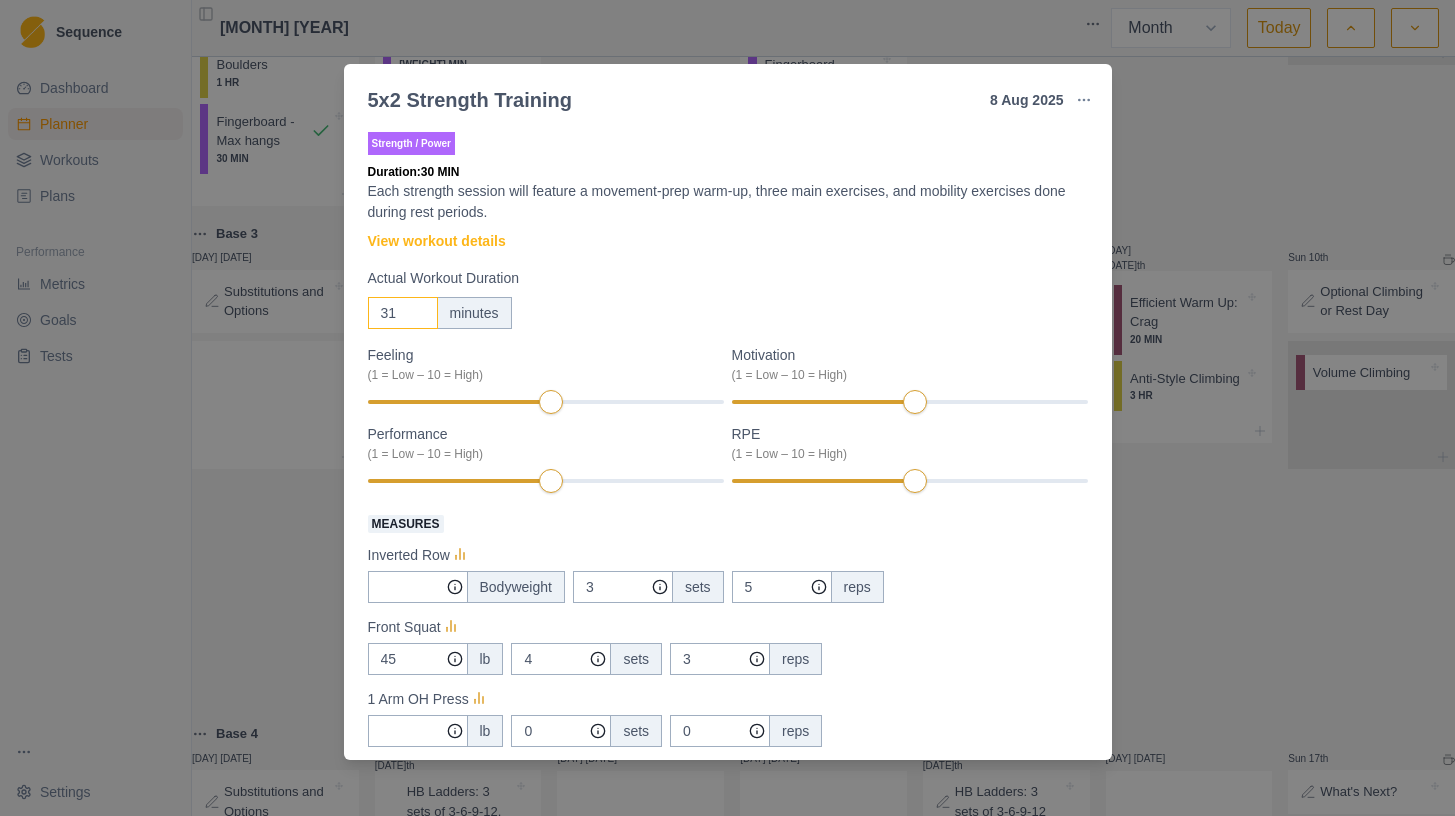 click on "31" at bounding box center [403, 313] 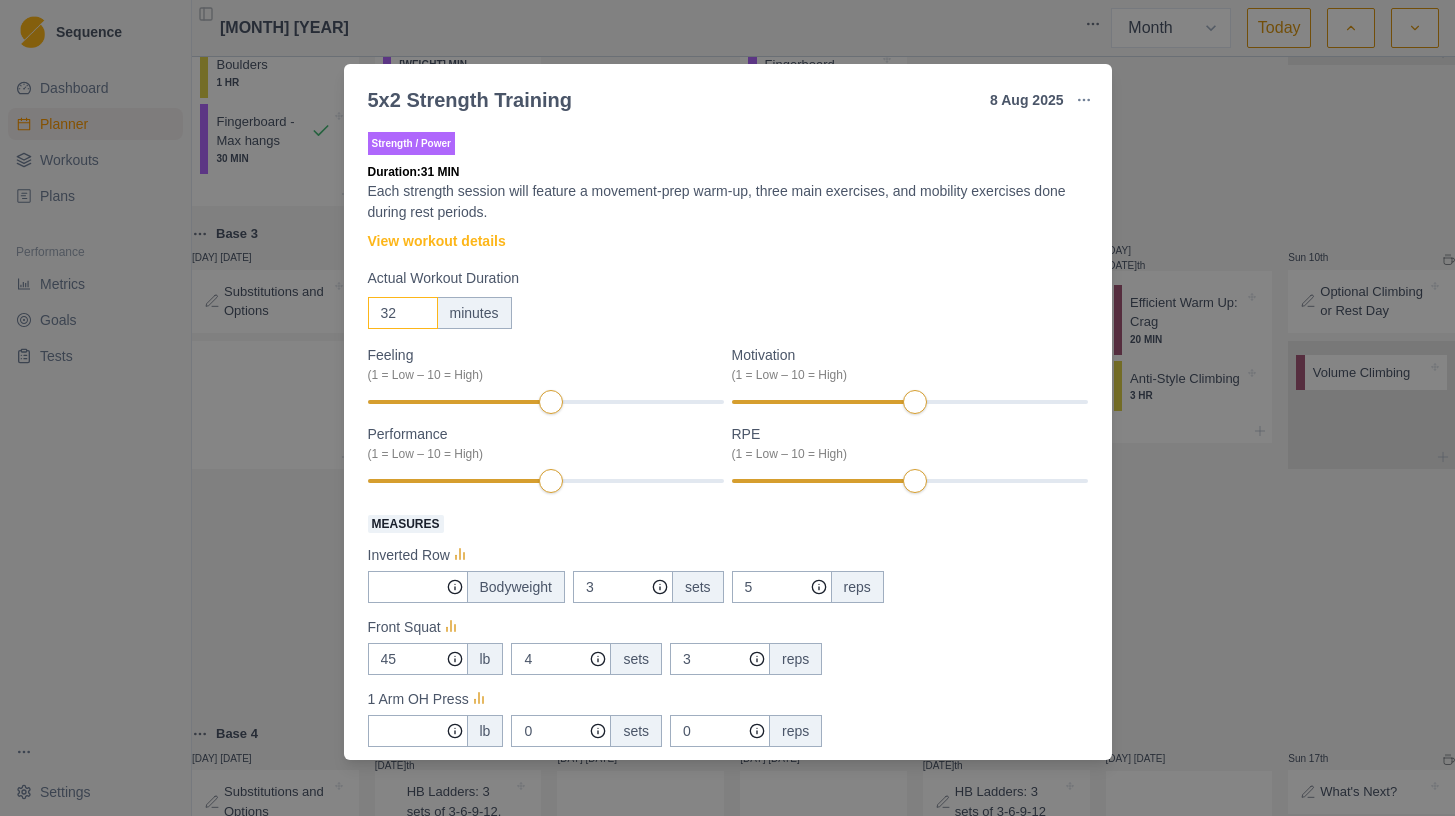 click on "32" at bounding box center (403, 313) 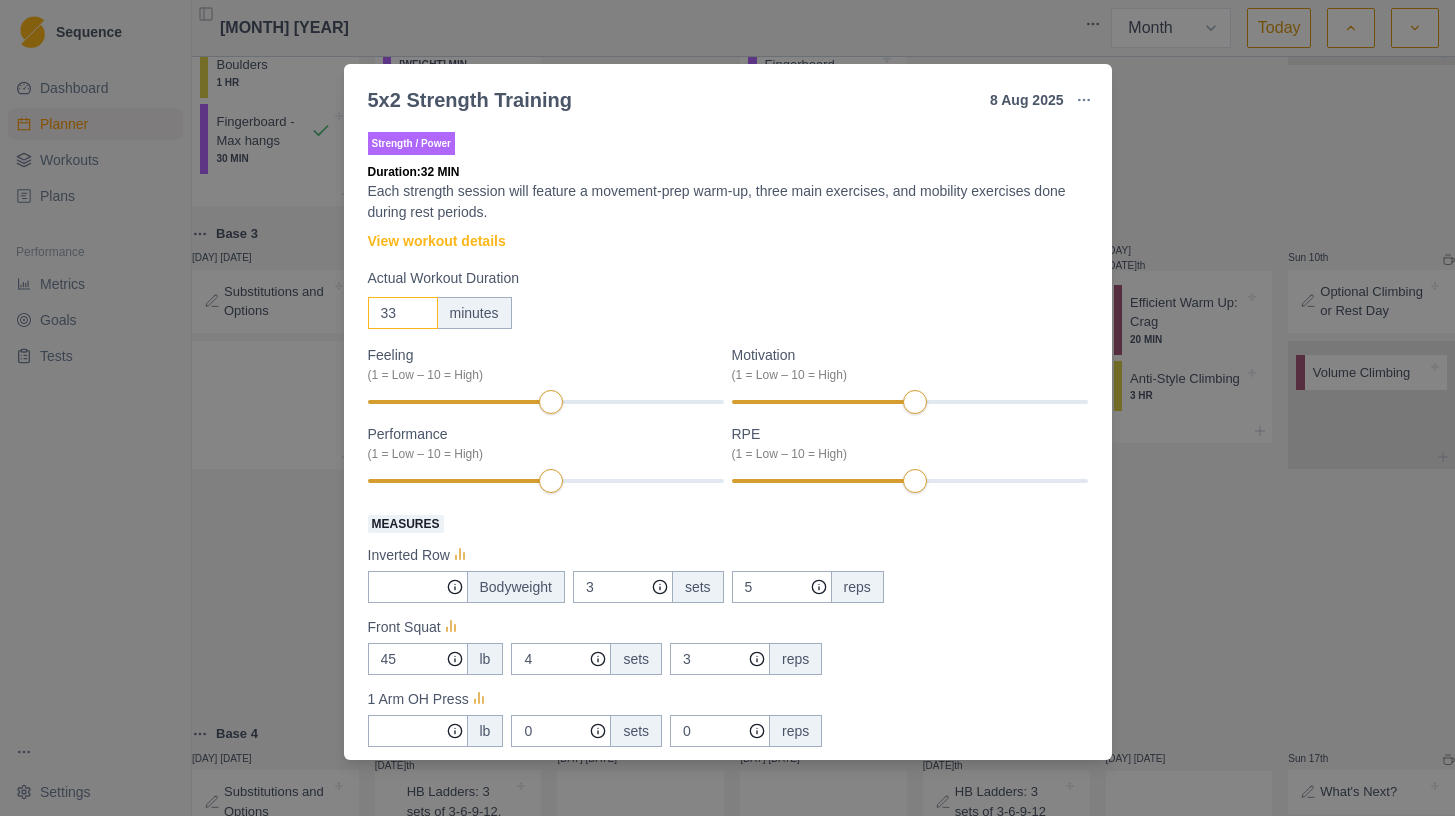 click on "33" at bounding box center (403, 313) 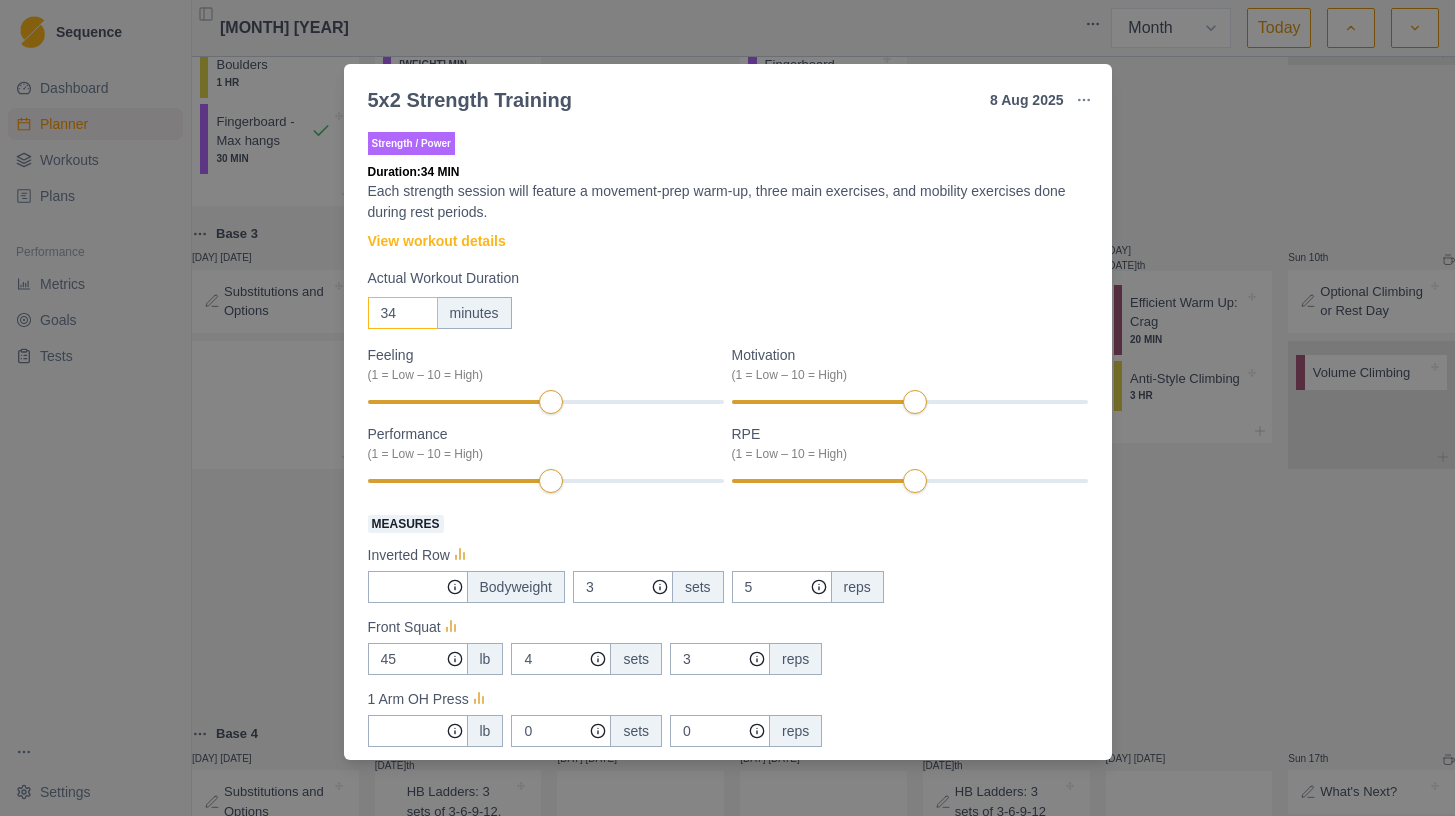 click on "34" at bounding box center (403, 313) 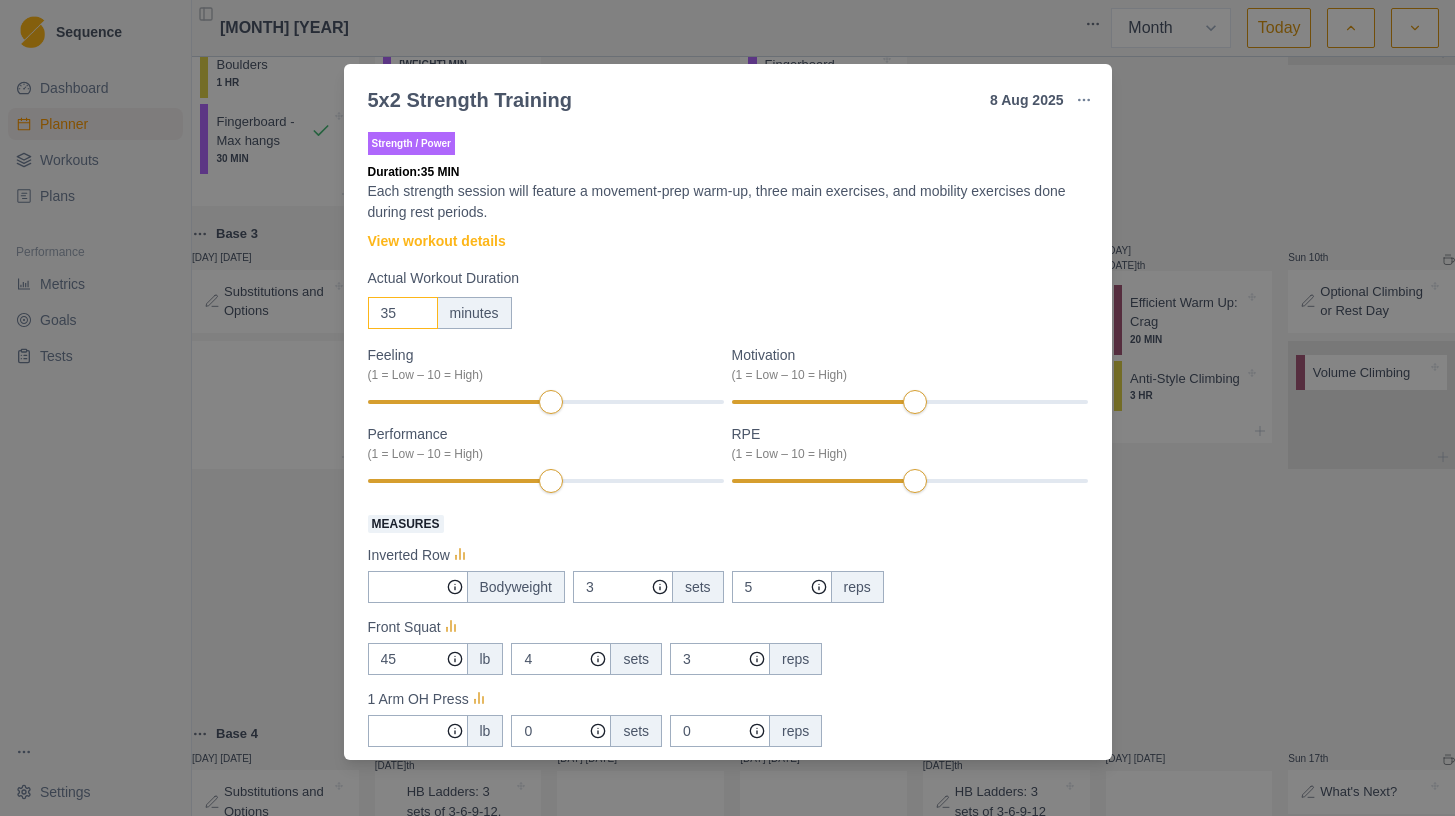 click on "35" at bounding box center (403, 313) 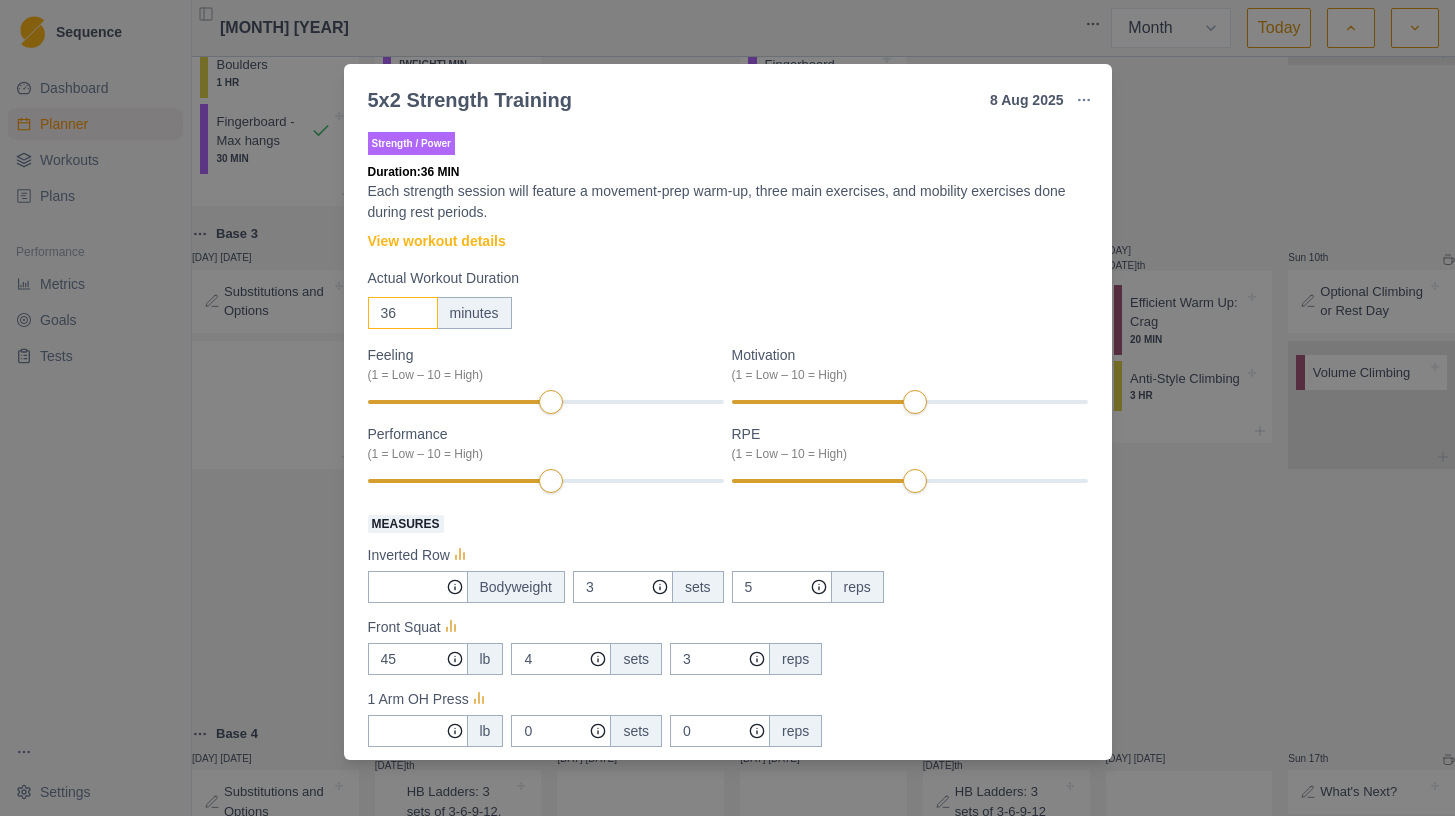 click on "36" at bounding box center [403, 313] 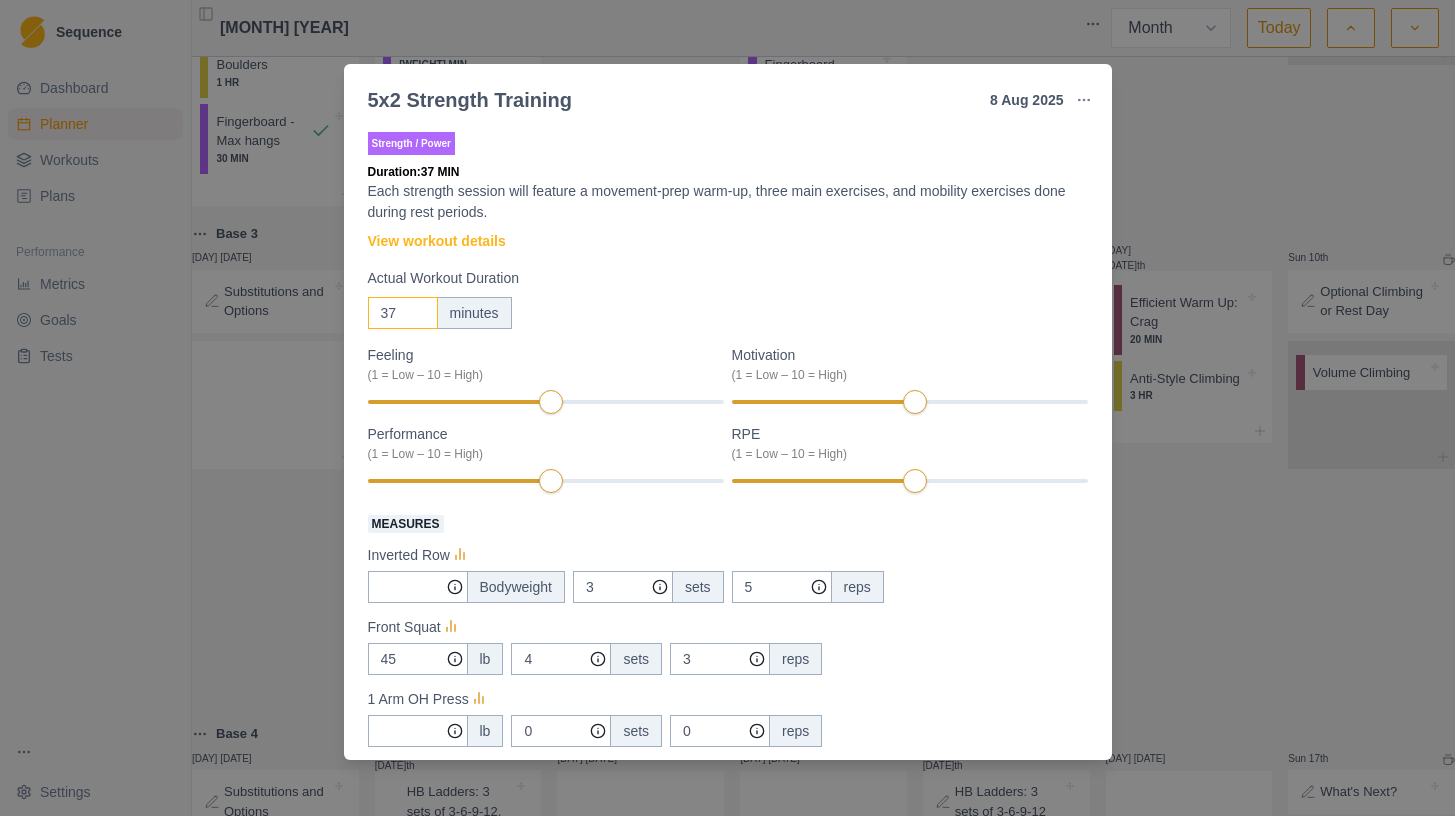 click on "37" at bounding box center [403, 313] 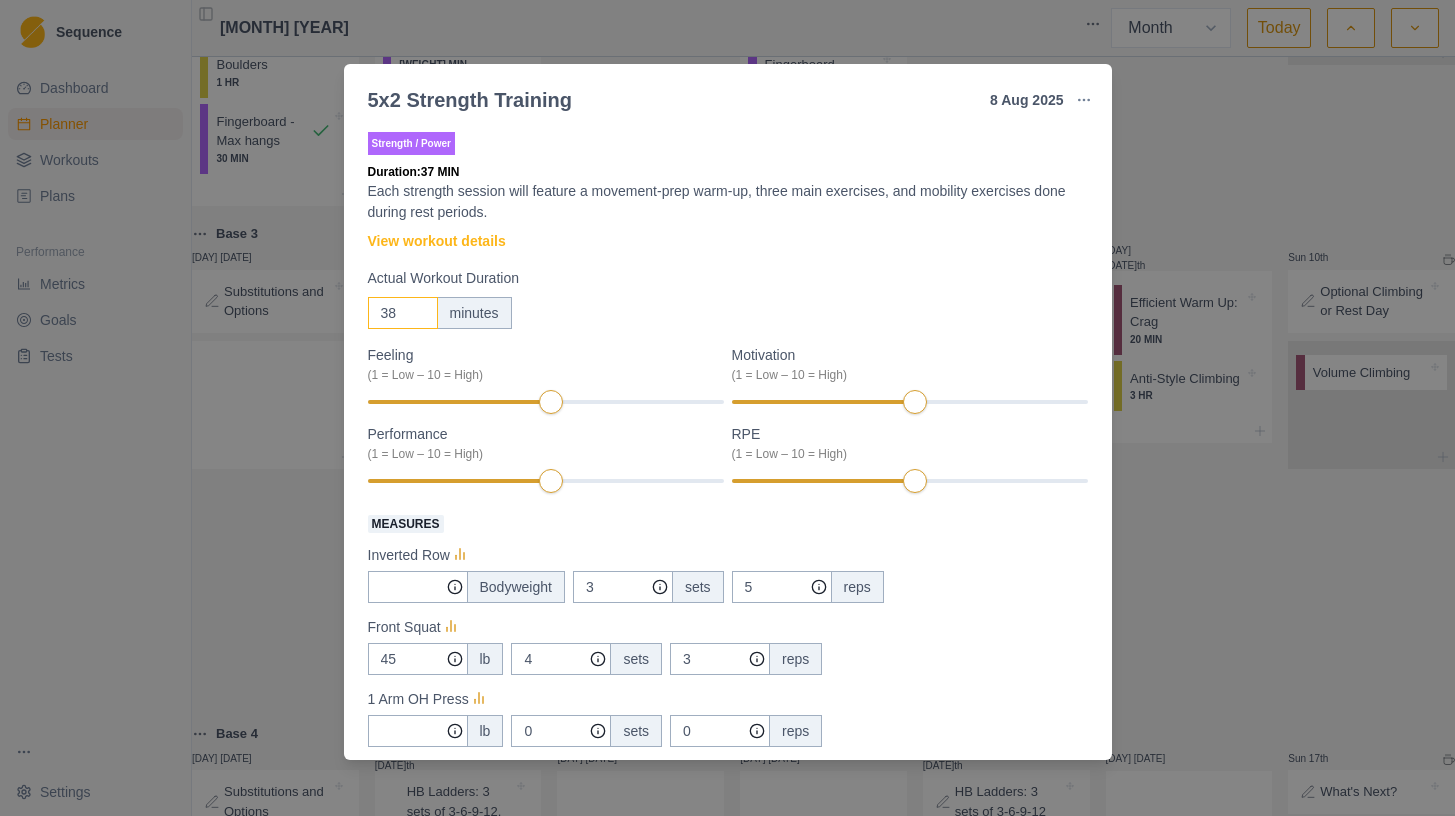 click on "38" at bounding box center (403, 313) 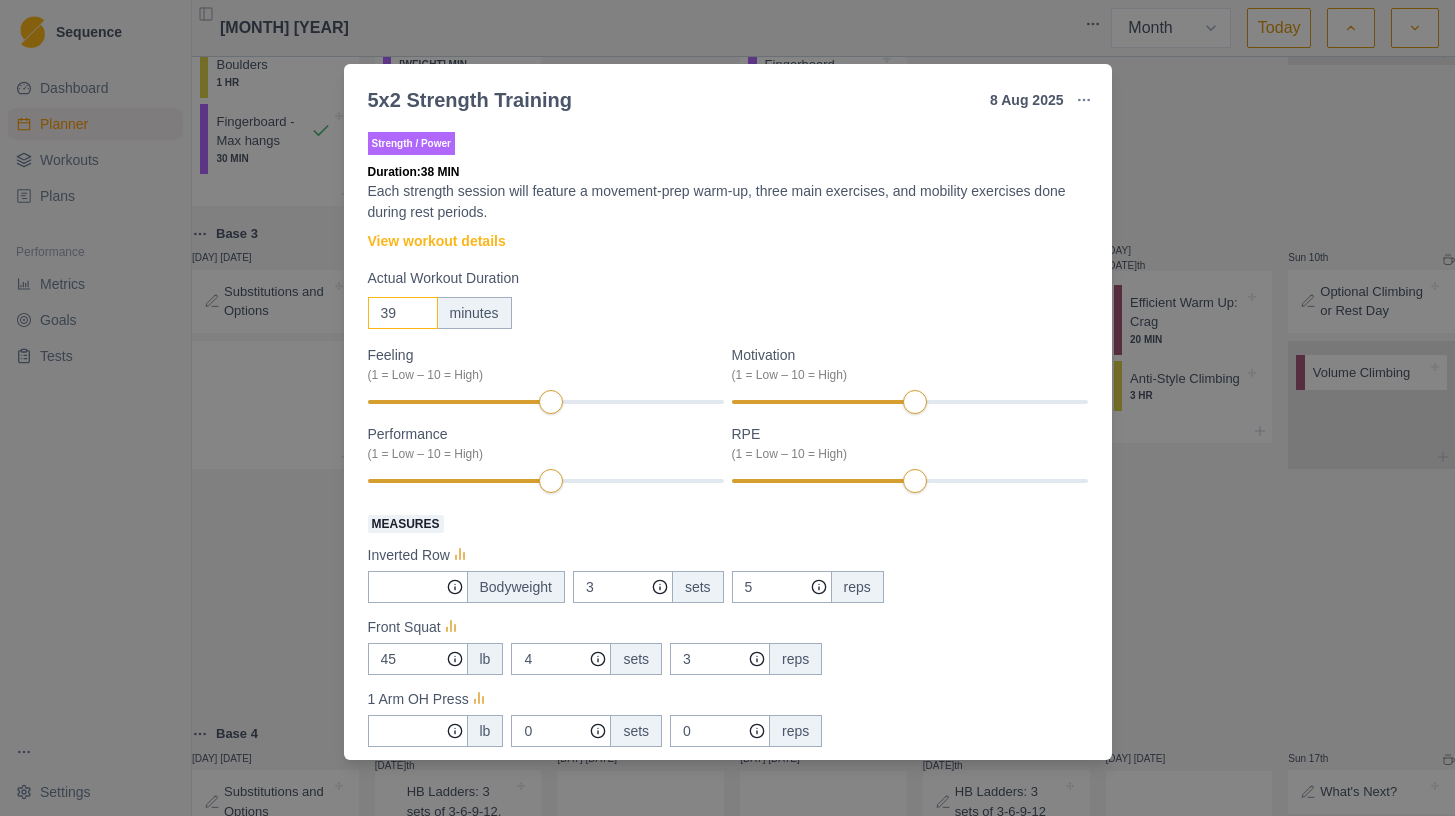 click on "39" at bounding box center [403, 313] 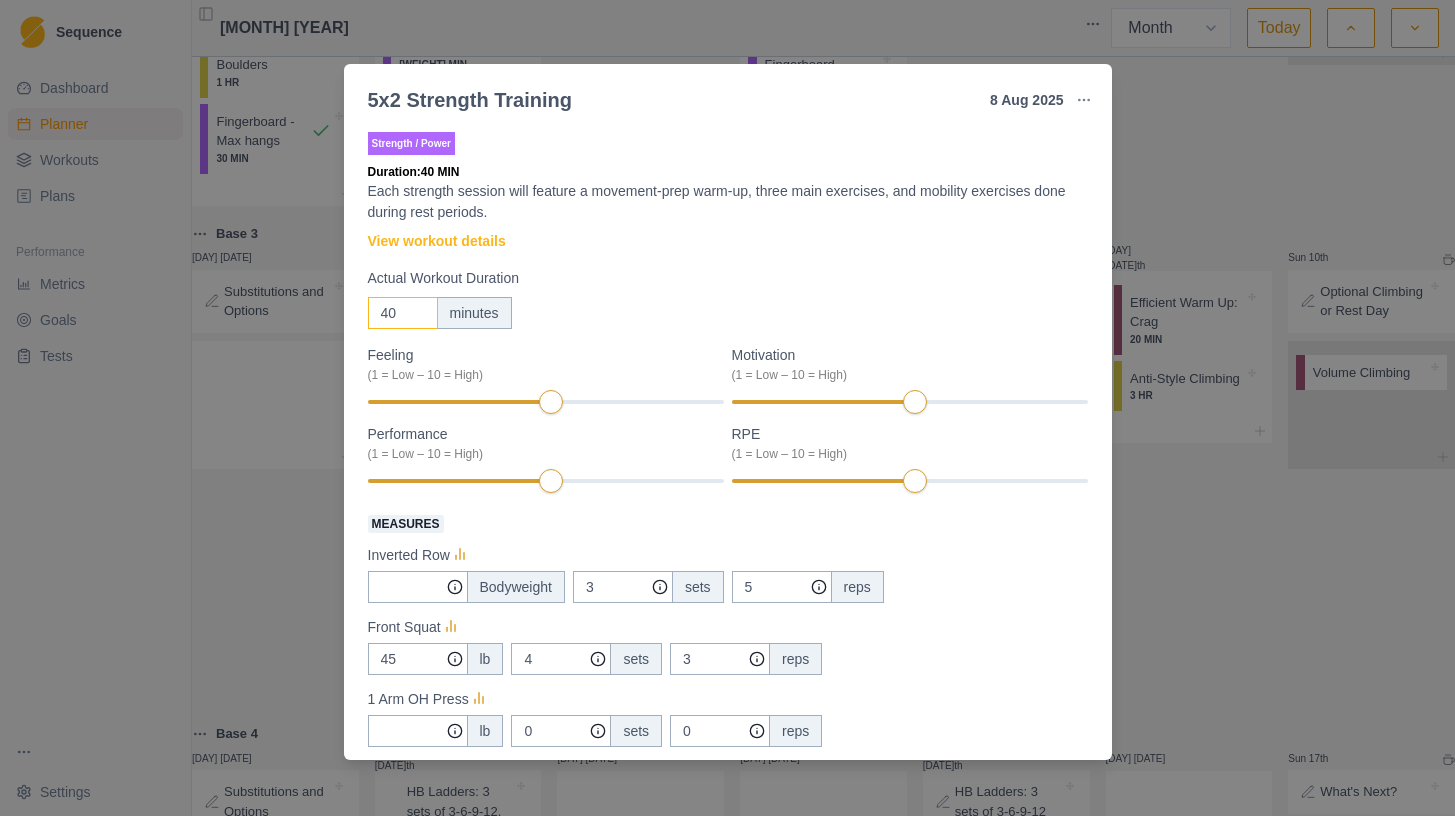 type on "40" 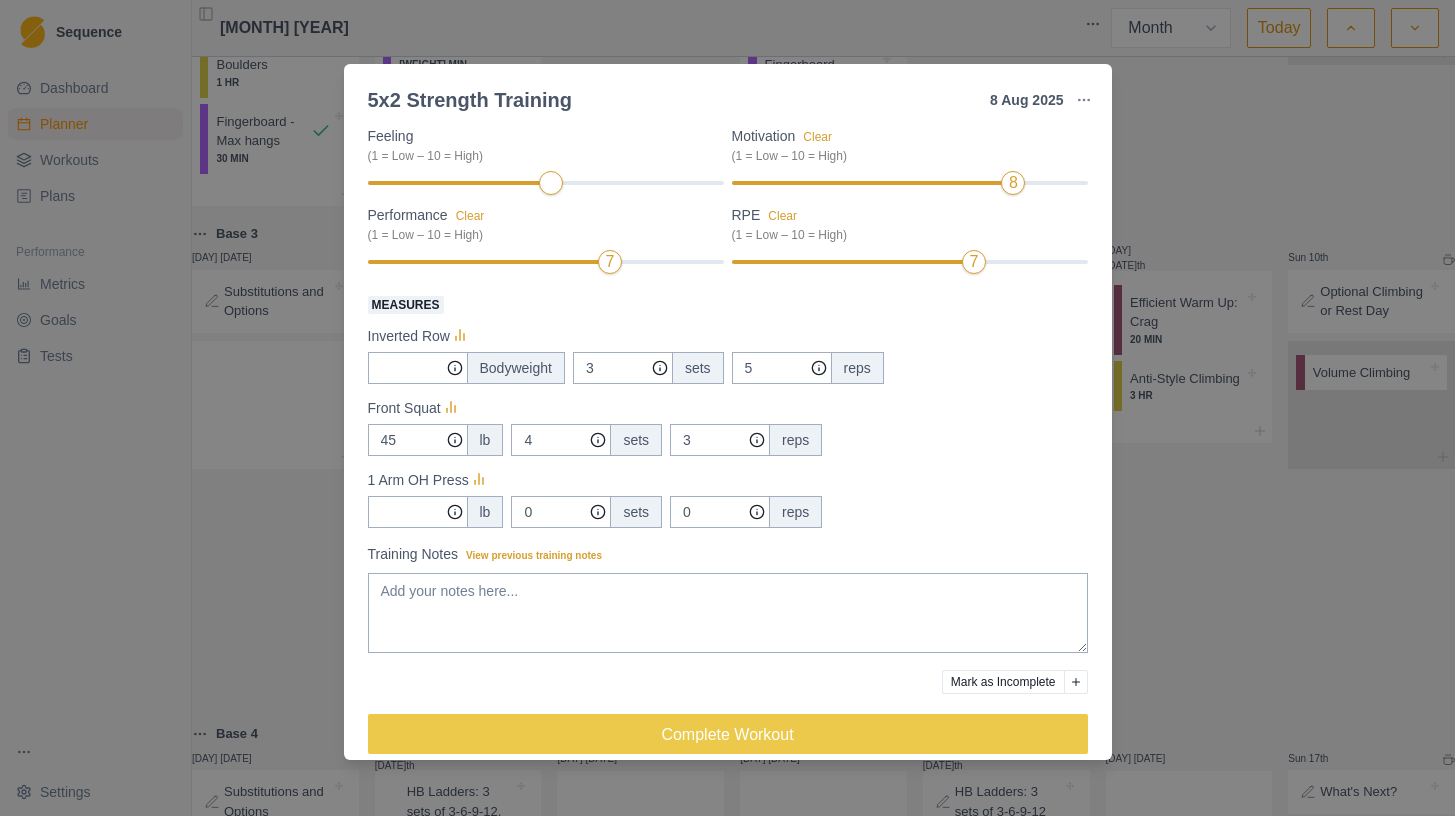scroll, scrollTop: 241, scrollLeft: 0, axis: vertical 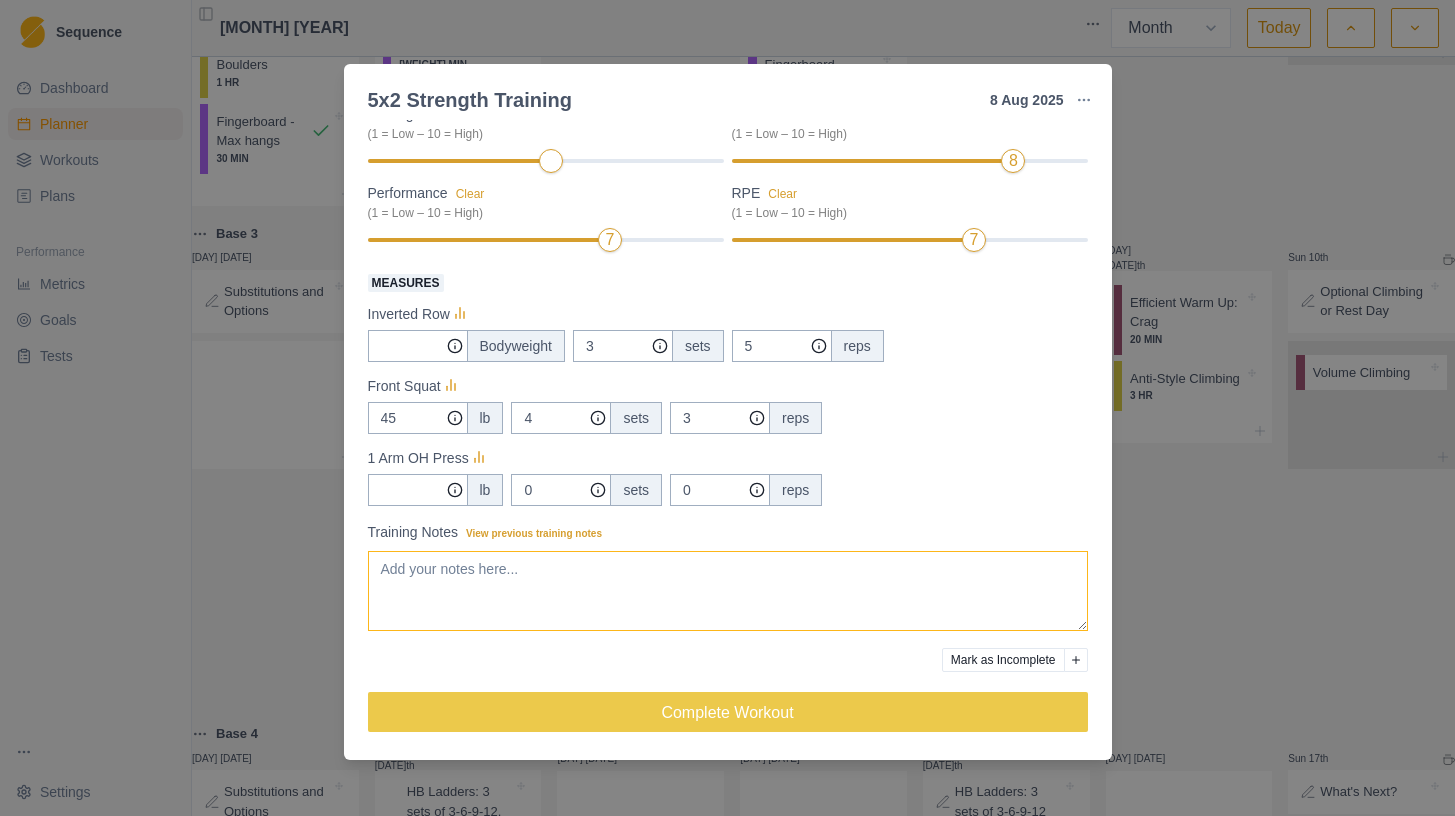 click on "Training Notes View previous training notes" at bounding box center (728, 591) 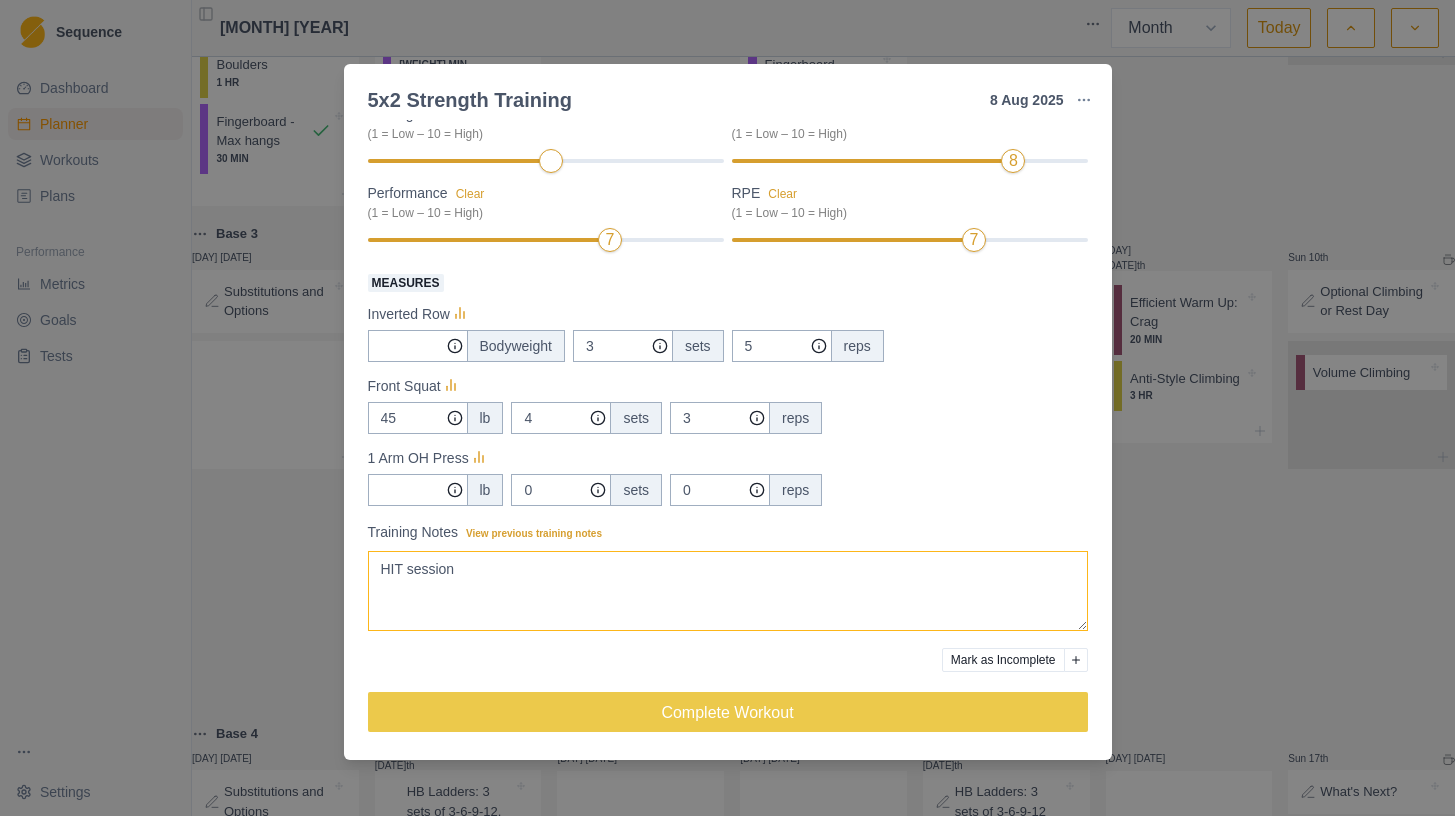 click on "HIT session" at bounding box center (728, 591) 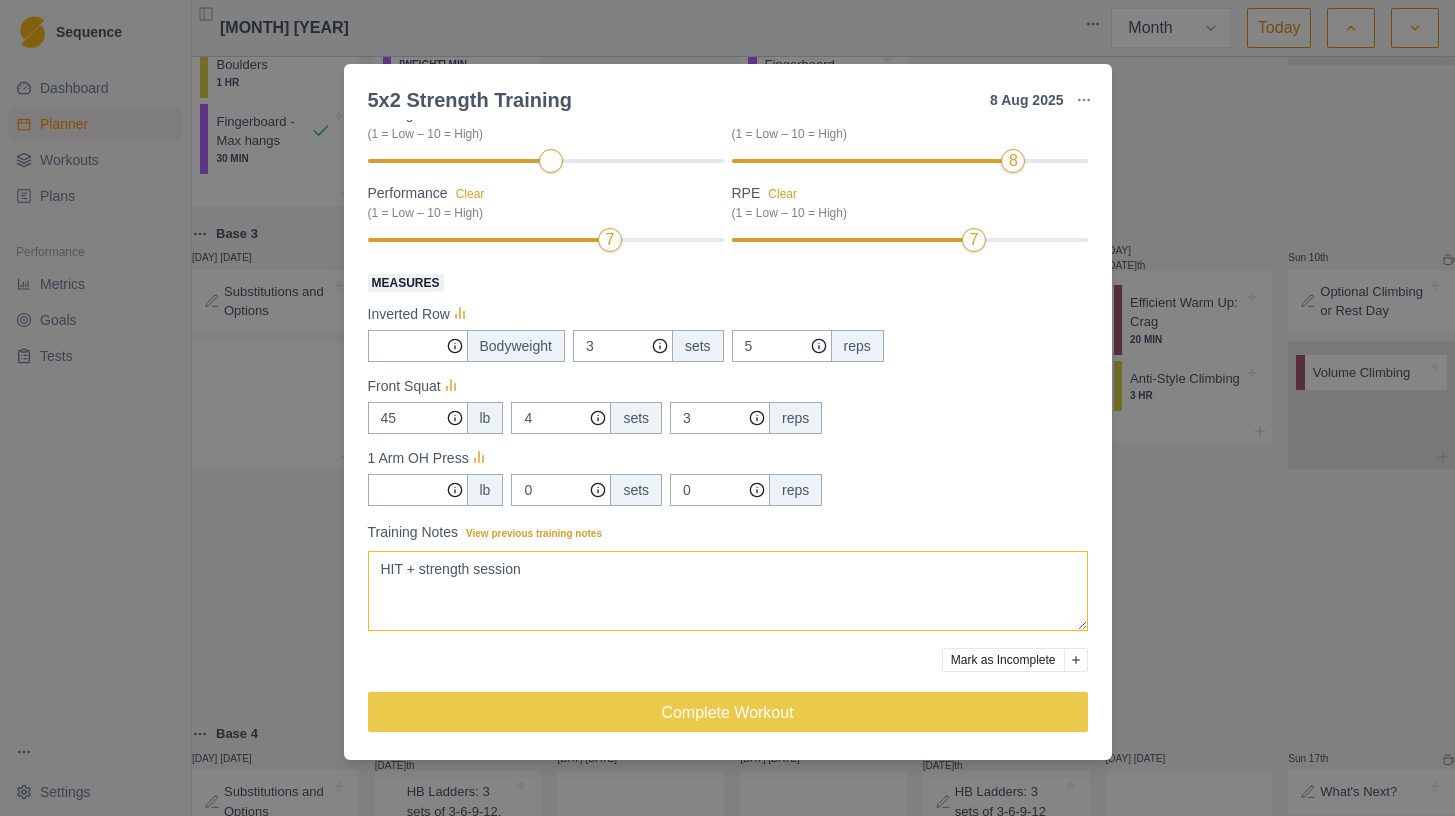 click on "HIT + strength session" at bounding box center (728, 591) 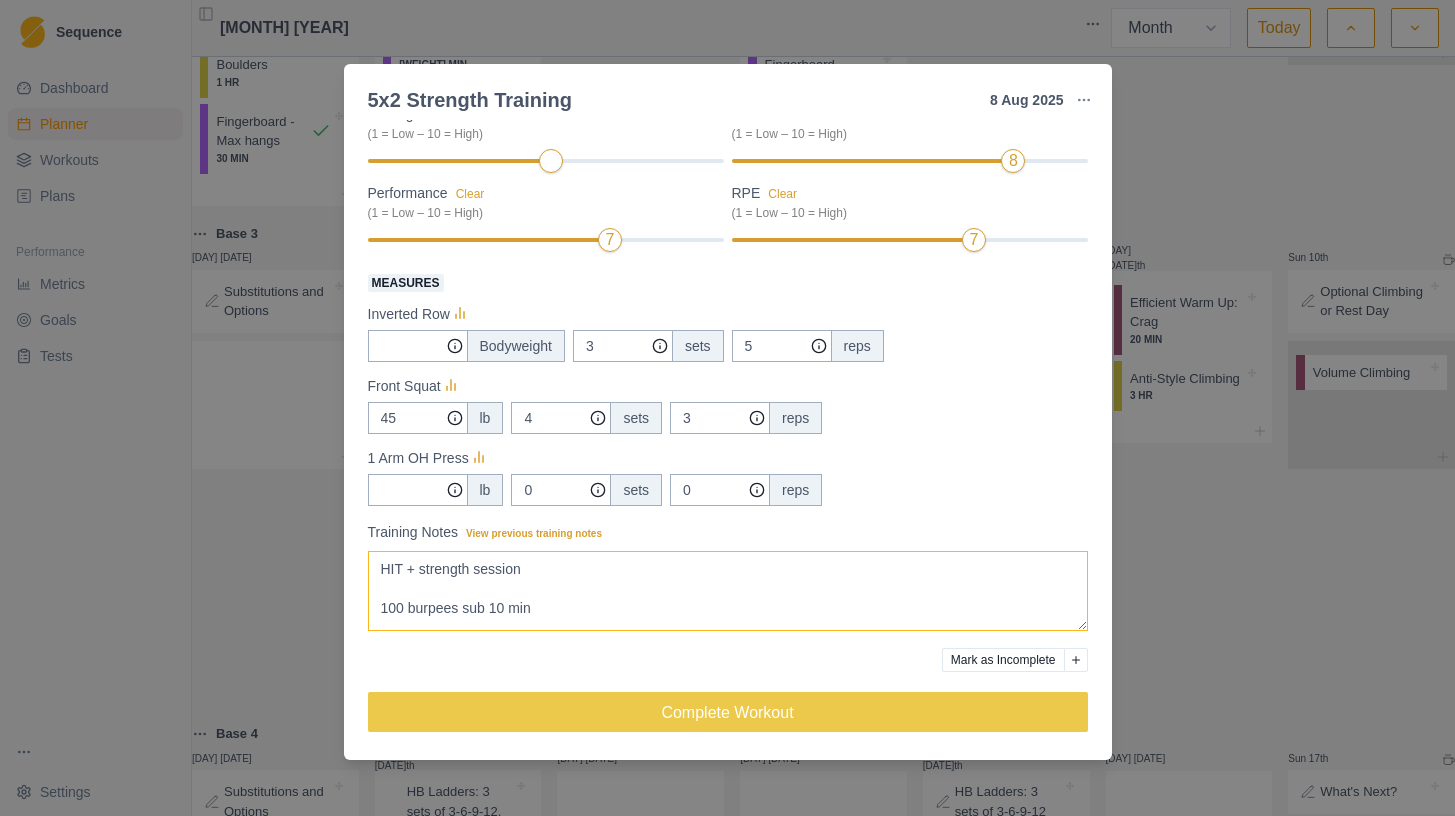 click on "HIT + strength session
100 burpees sub 10 min" at bounding box center [728, 591] 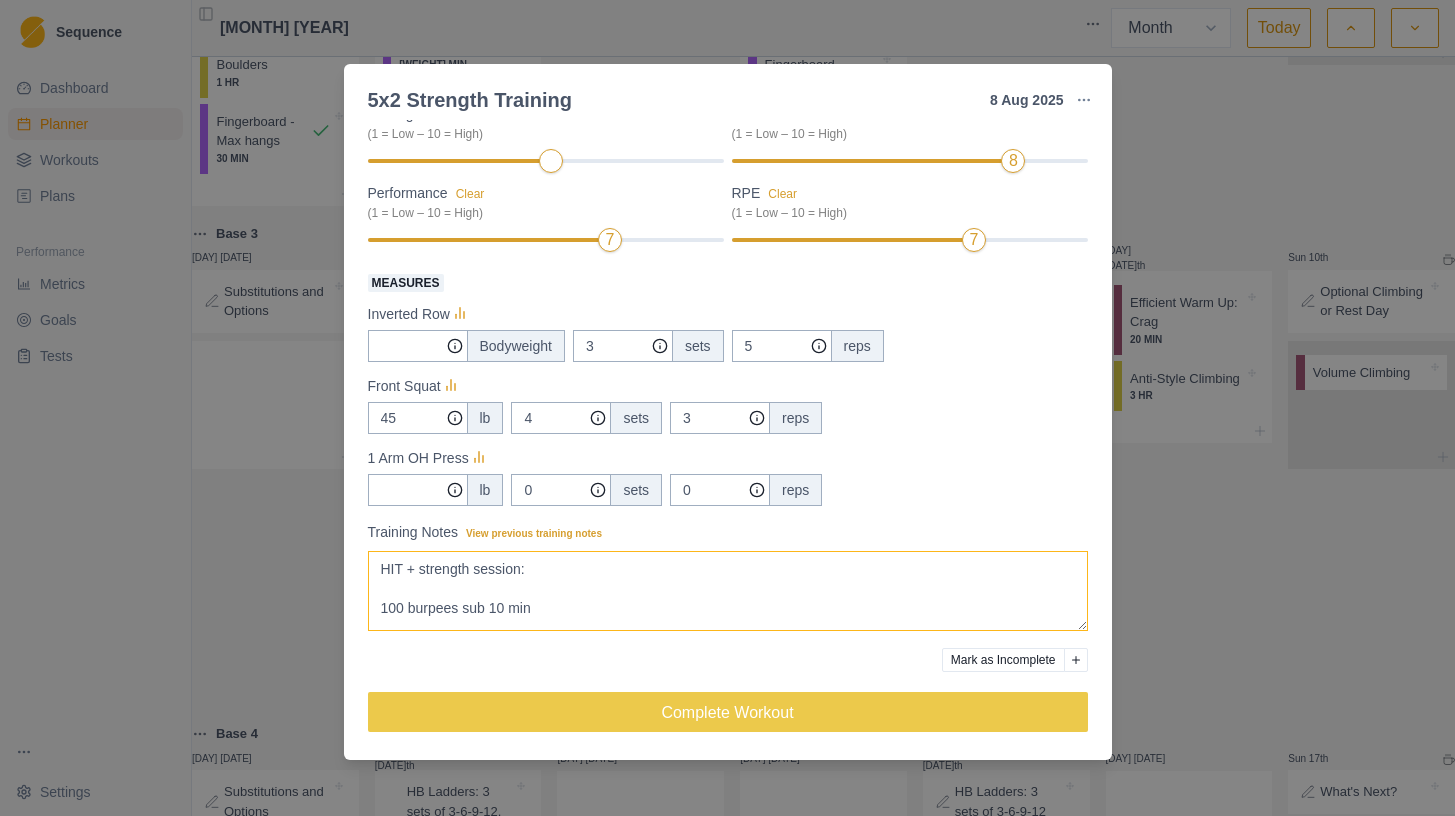 click on "HIT + strength session:
100 burpees sub 10 min" at bounding box center [728, 591] 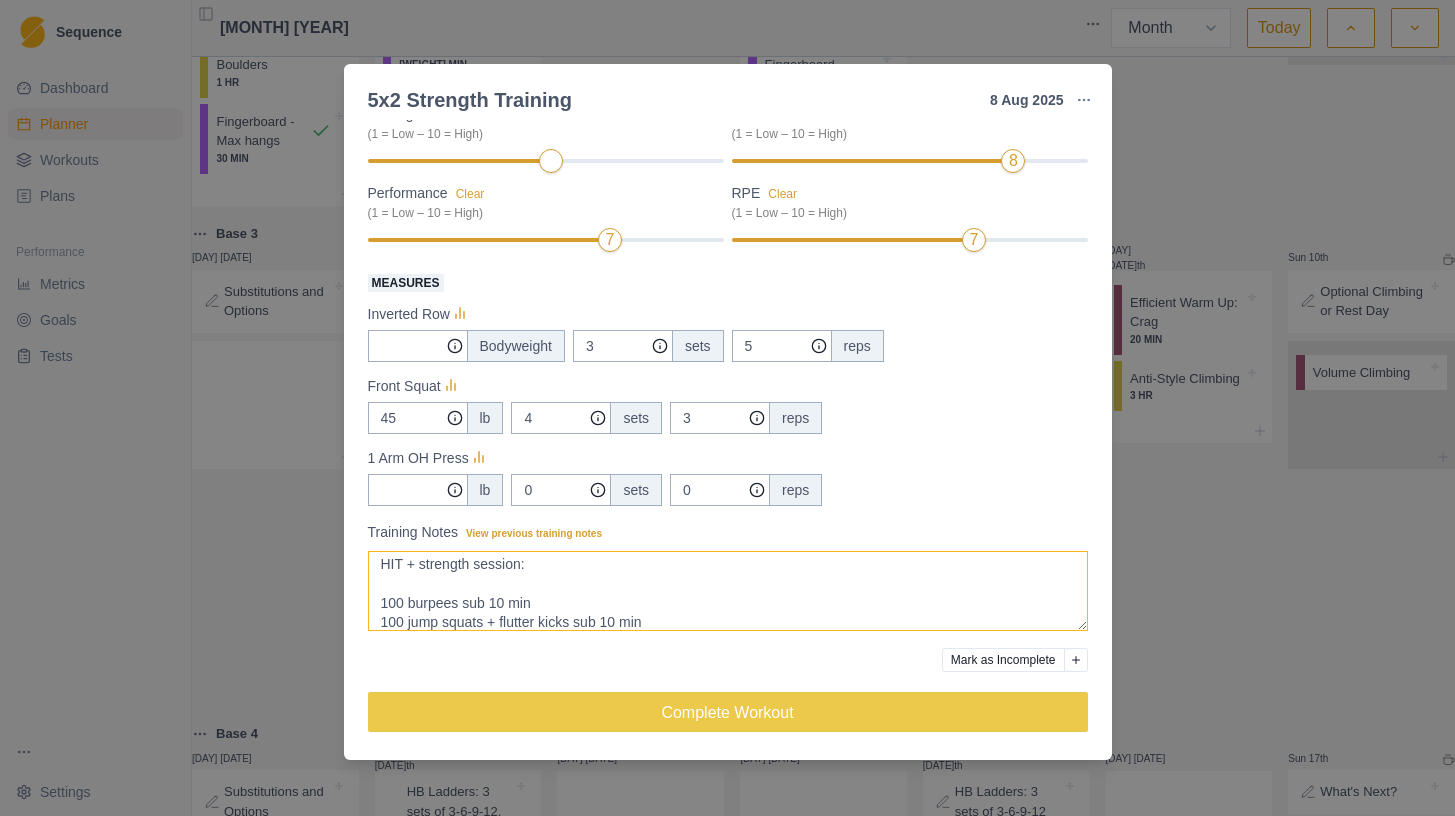 scroll, scrollTop: 24, scrollLeft: 0, axis: vertical 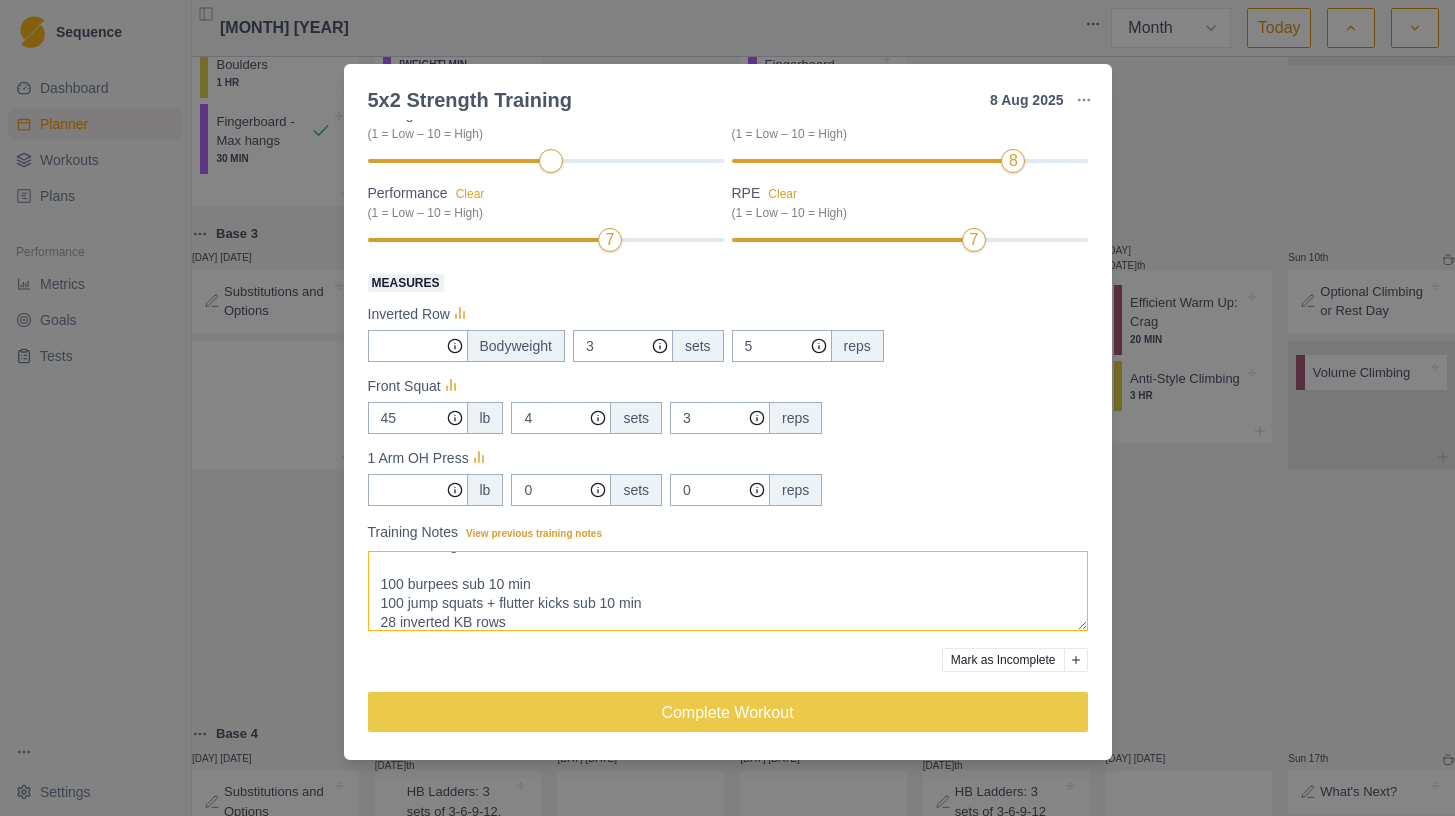 click on "HIT + strength session:
100 burpees sub 10 min
100 jump squats + flutter kicks sub 10 min
28 inverted KB rows" at bounding box center (728, 591) 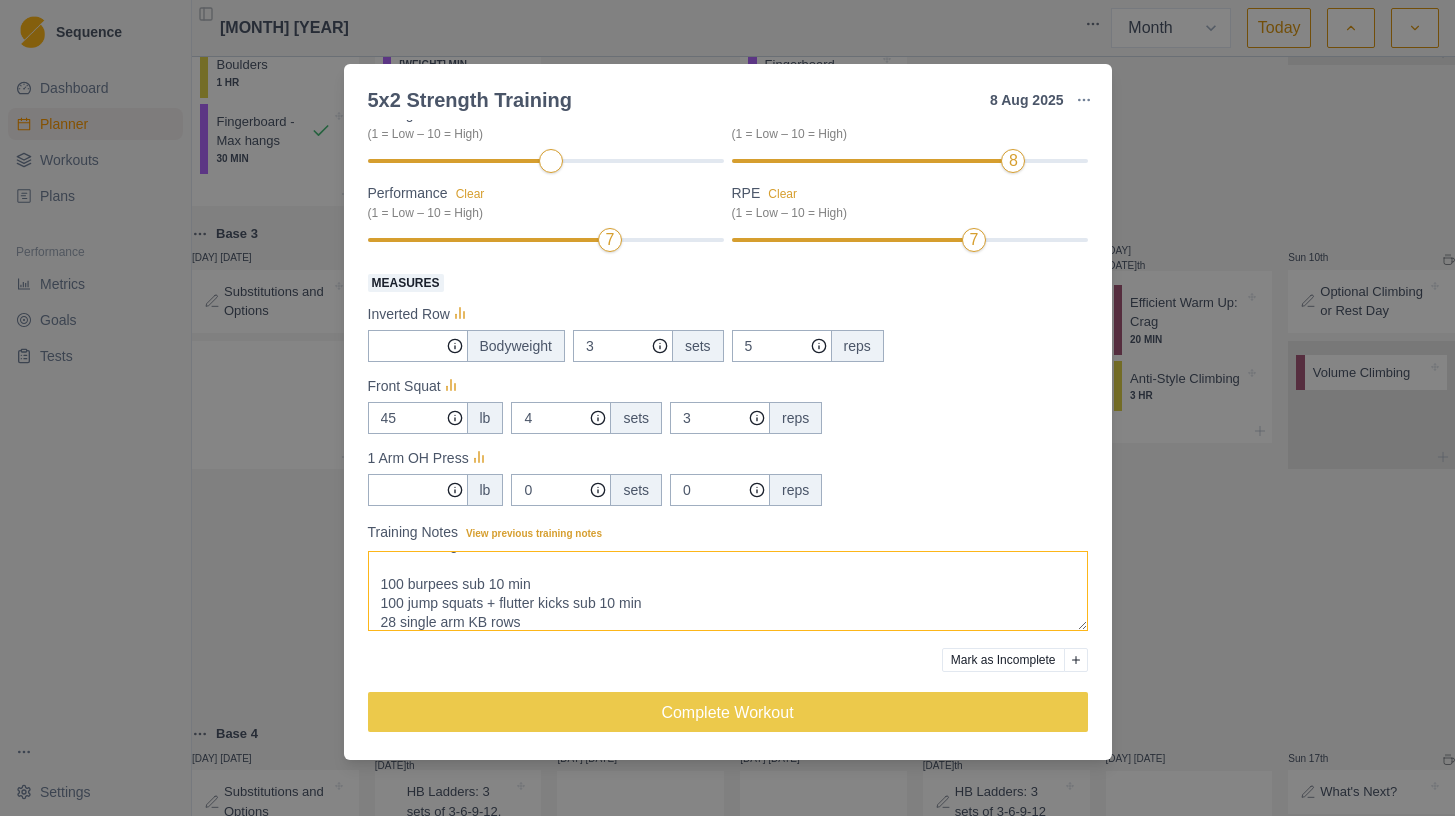 click on "HIT + strength session:
100 burpees sub 10 min
100 jump squats + flutter kicks sub 10 min
28 single arm KB rows" at bounding box center (728, 591) 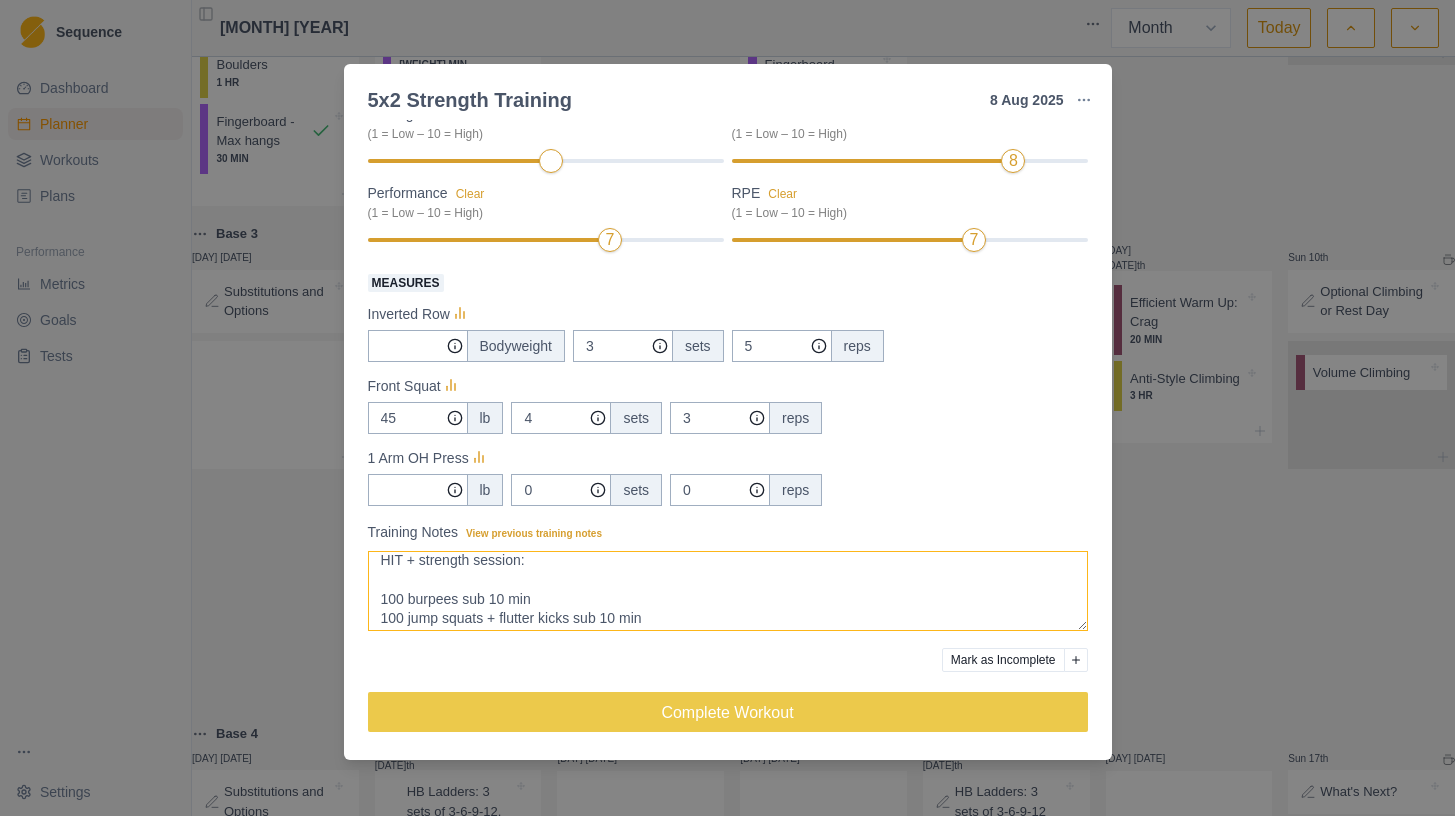 scroll, scrollTop: 0, scrollLeft: 0, axis: both 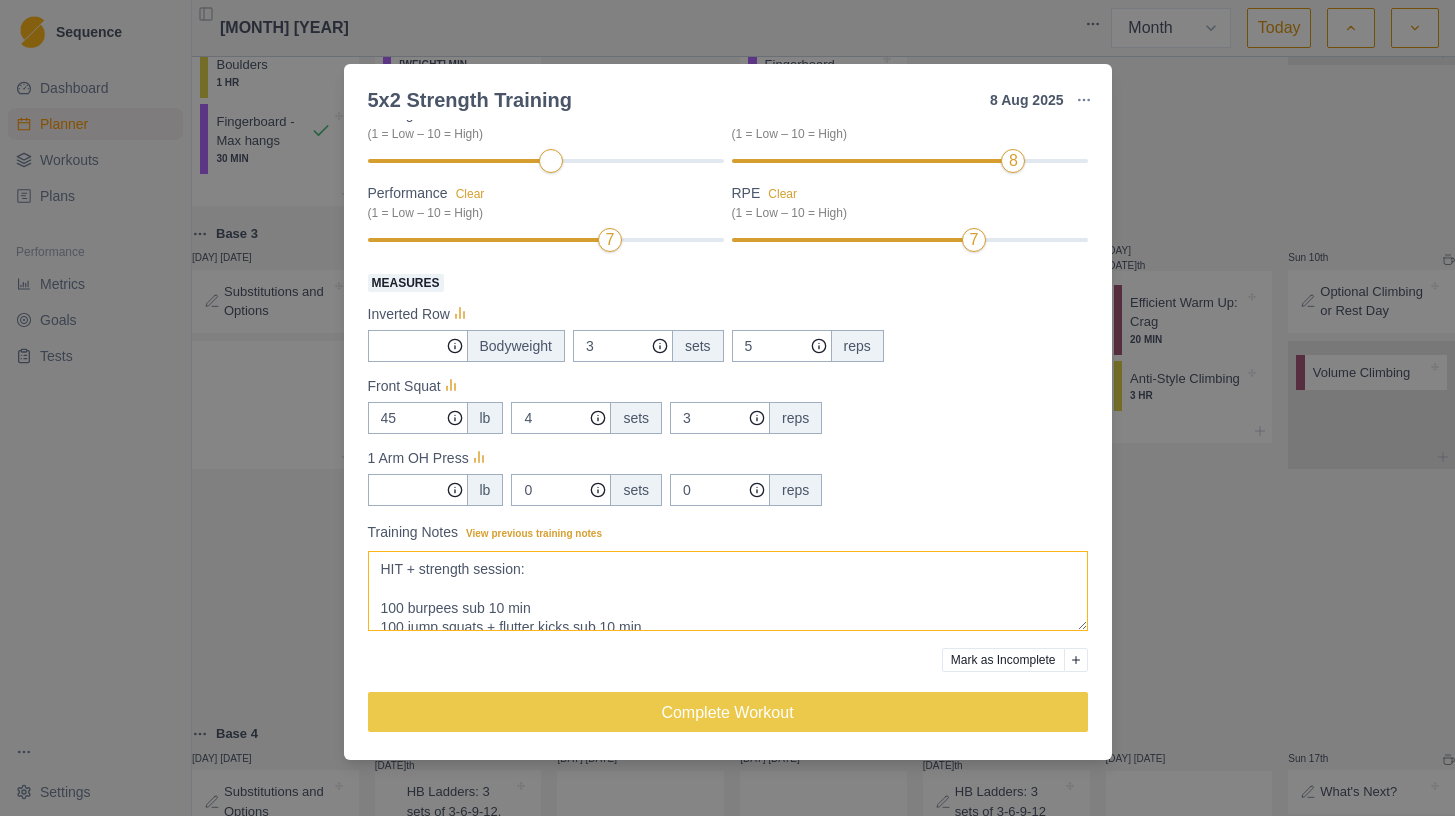 click on "HIT + strength session:
100 burpees sub 10 min
100 jump squats + flutter kicks sub 10 min
28 single arm KB rows - 52kg
80 kb swings 40kg" at bounding box center [728, 591] 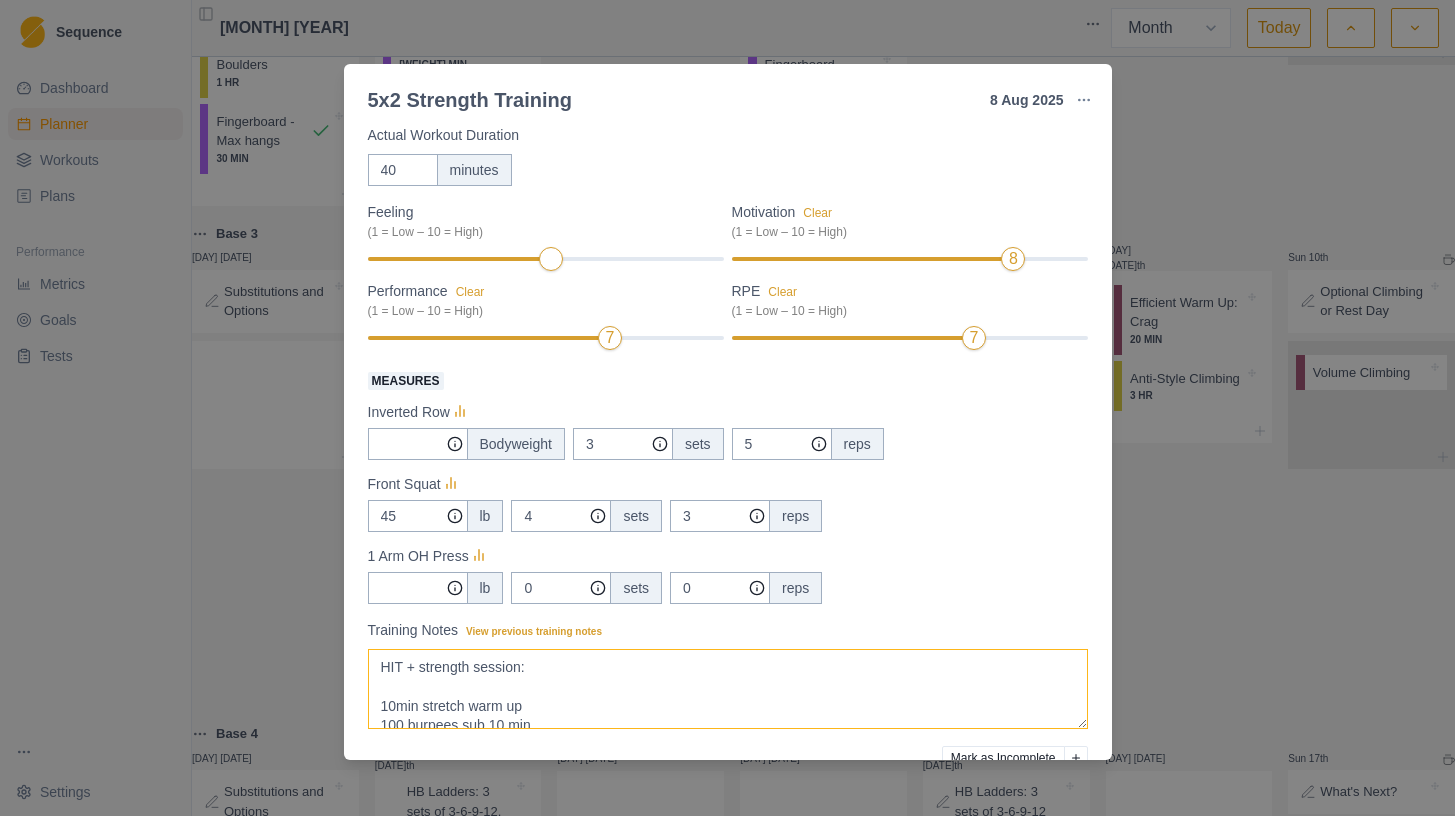 scroll, scrollTop: 123, scrollLeft: 0, axis: vertical 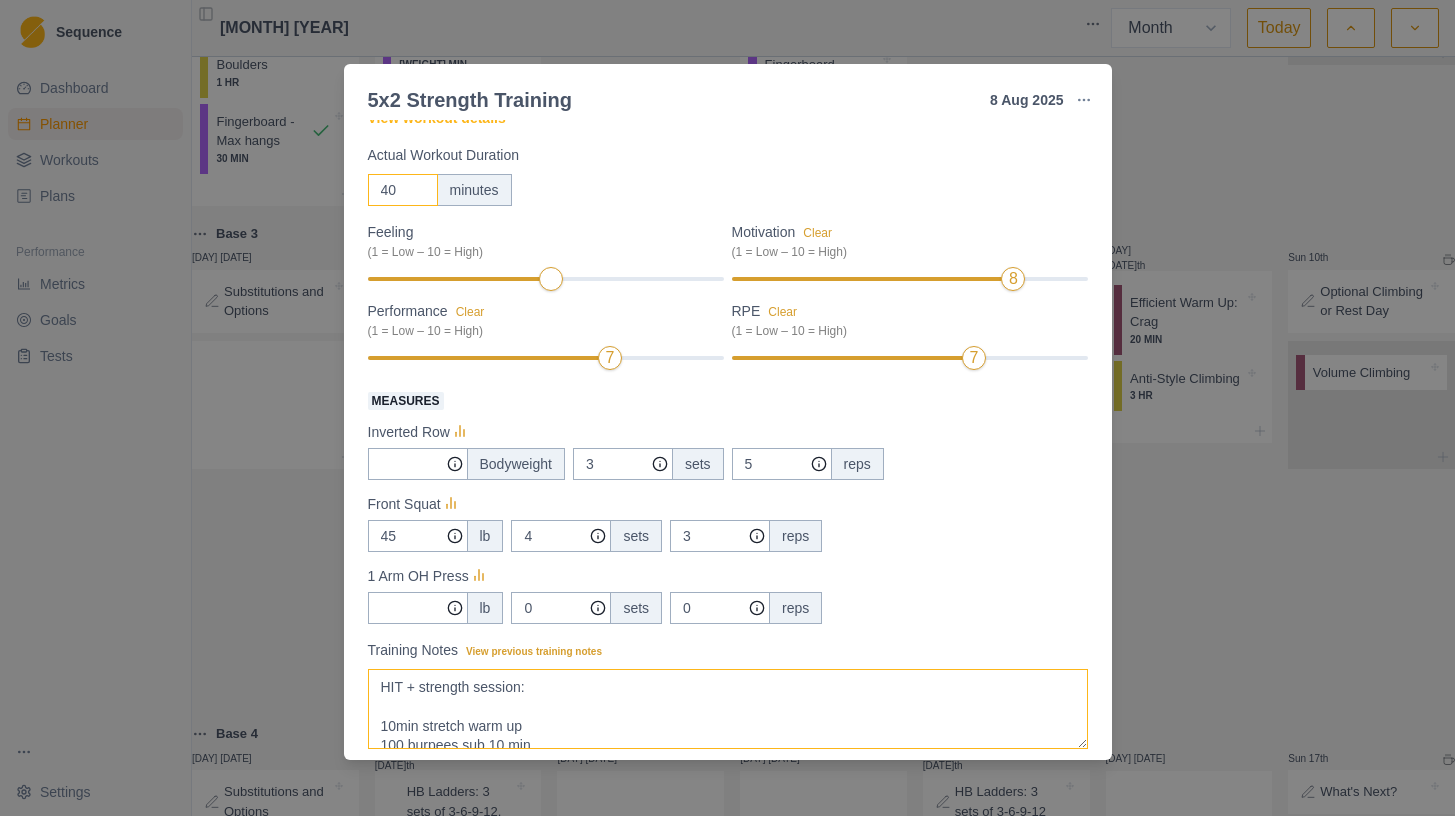 type on "HIT + strength session:
10min stretch warm up
100 burpees sub 10 min
100 jump squats + flutter kicks sub 10 min
28 single arm KB rows - 52kg
80 kb swings 40kg" 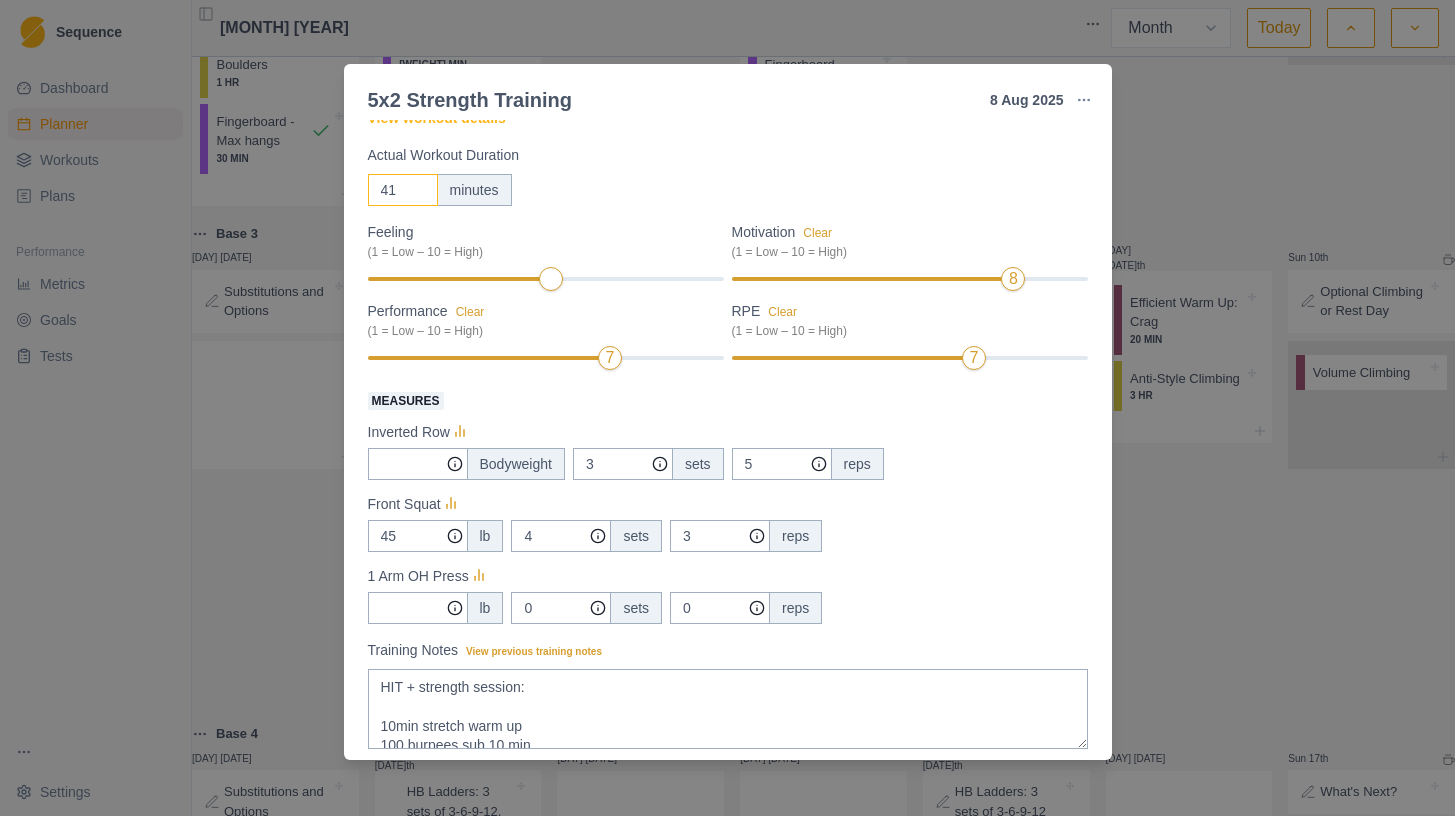 click on "41" at bounding box center (403, 190) 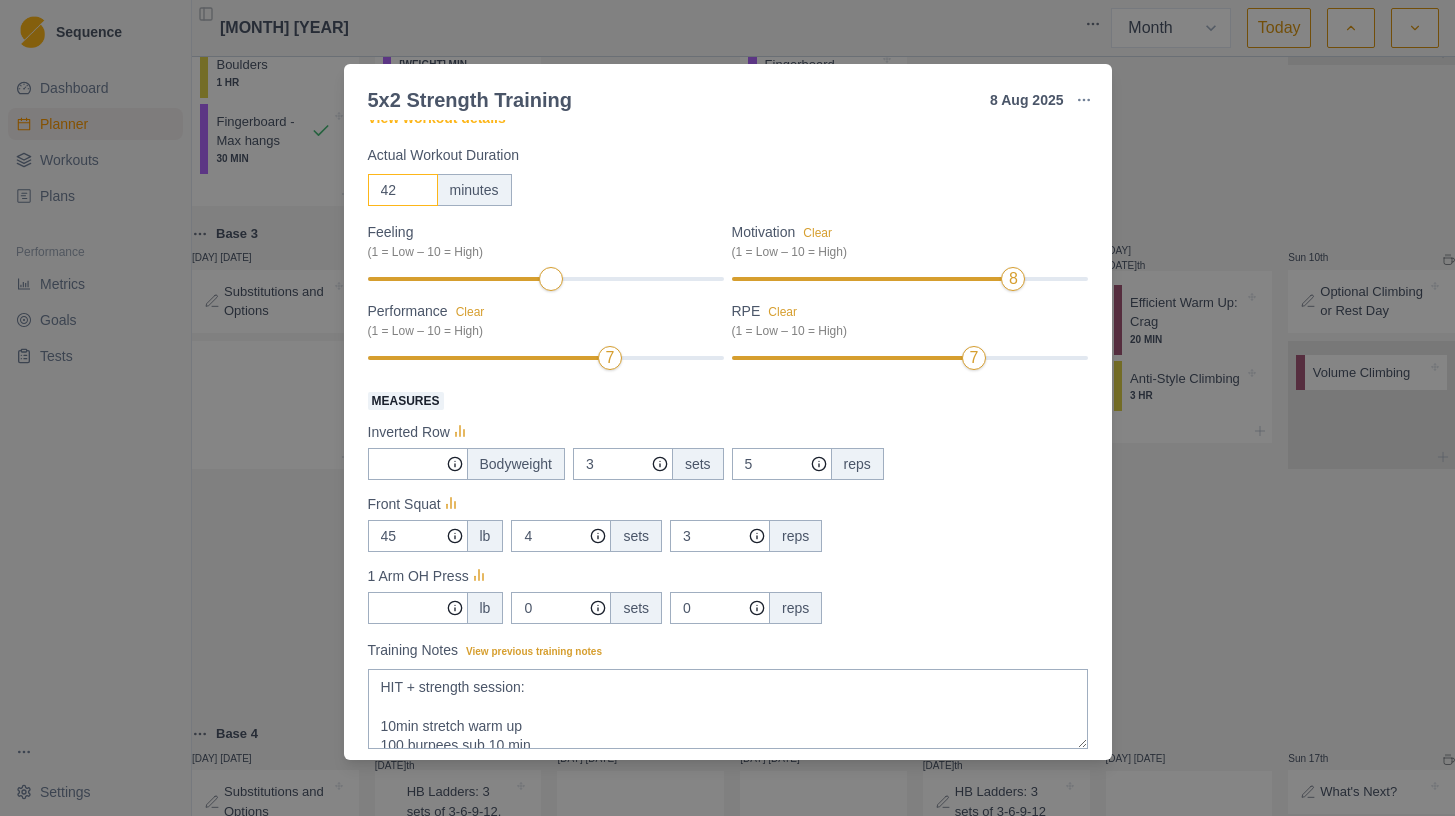 click on "42" at bounding box center [403, 190] 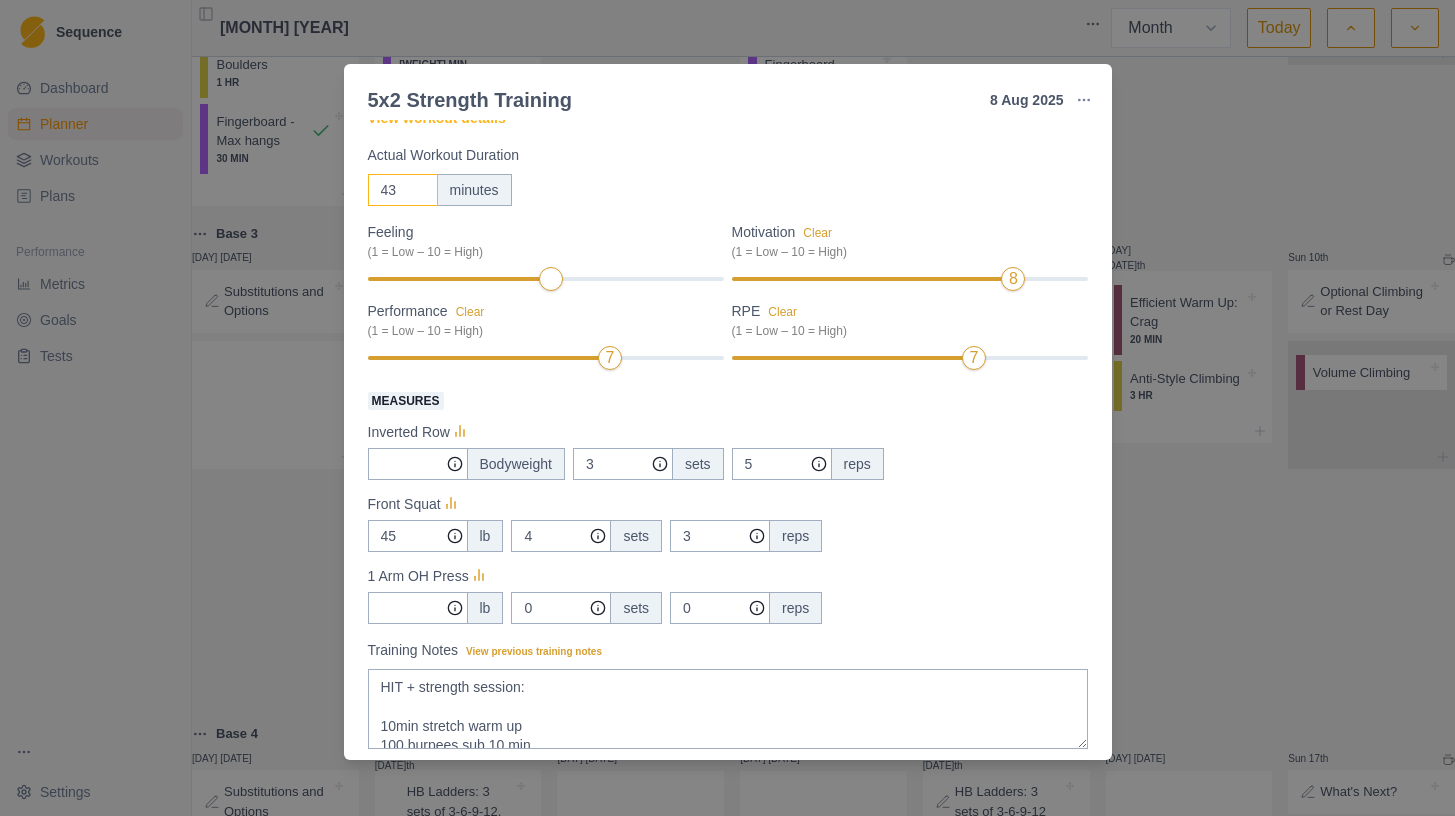 click on "43" at bounding box center (403, 190) 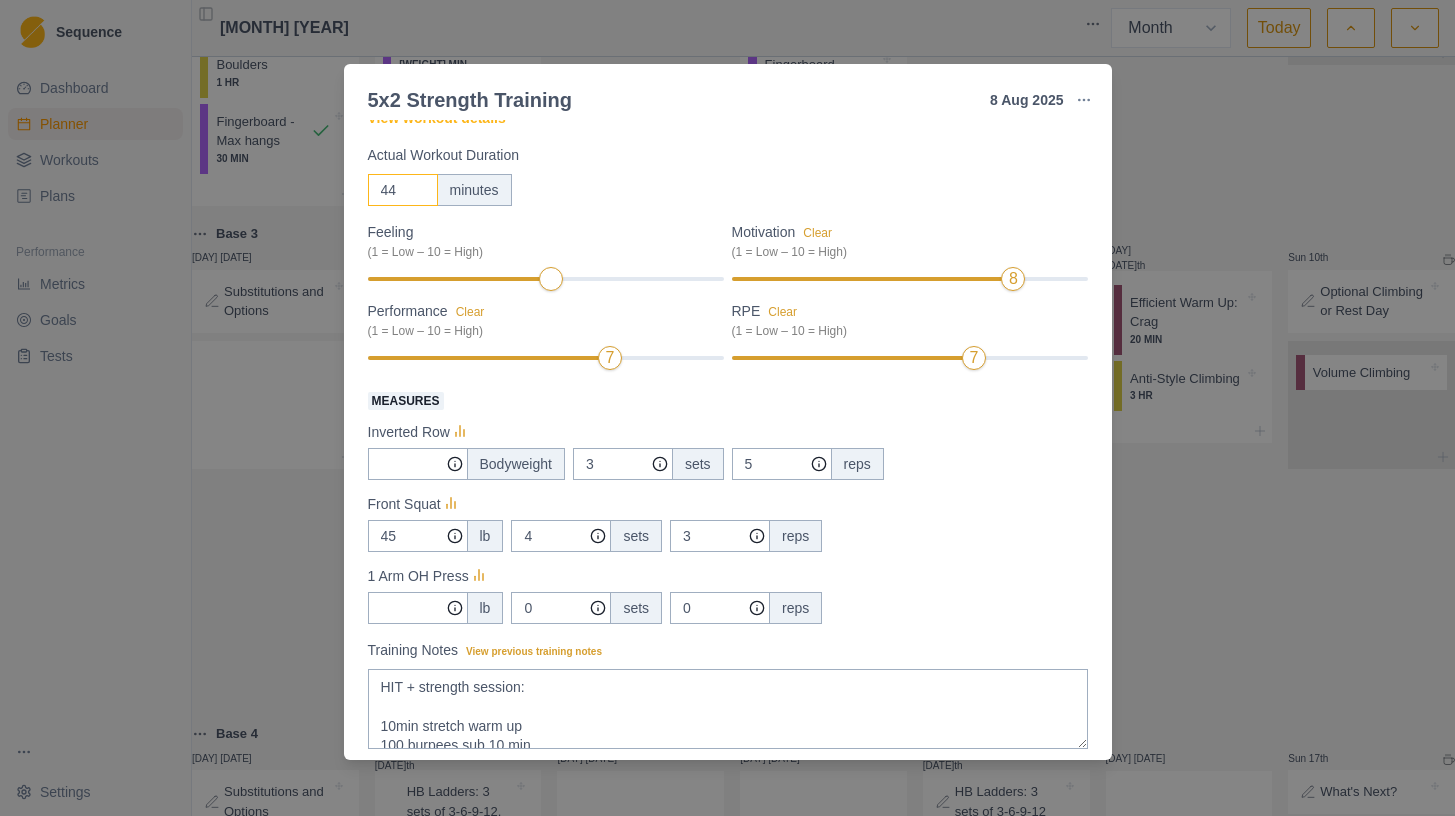 click on "44" at bounding box center [403, 190] 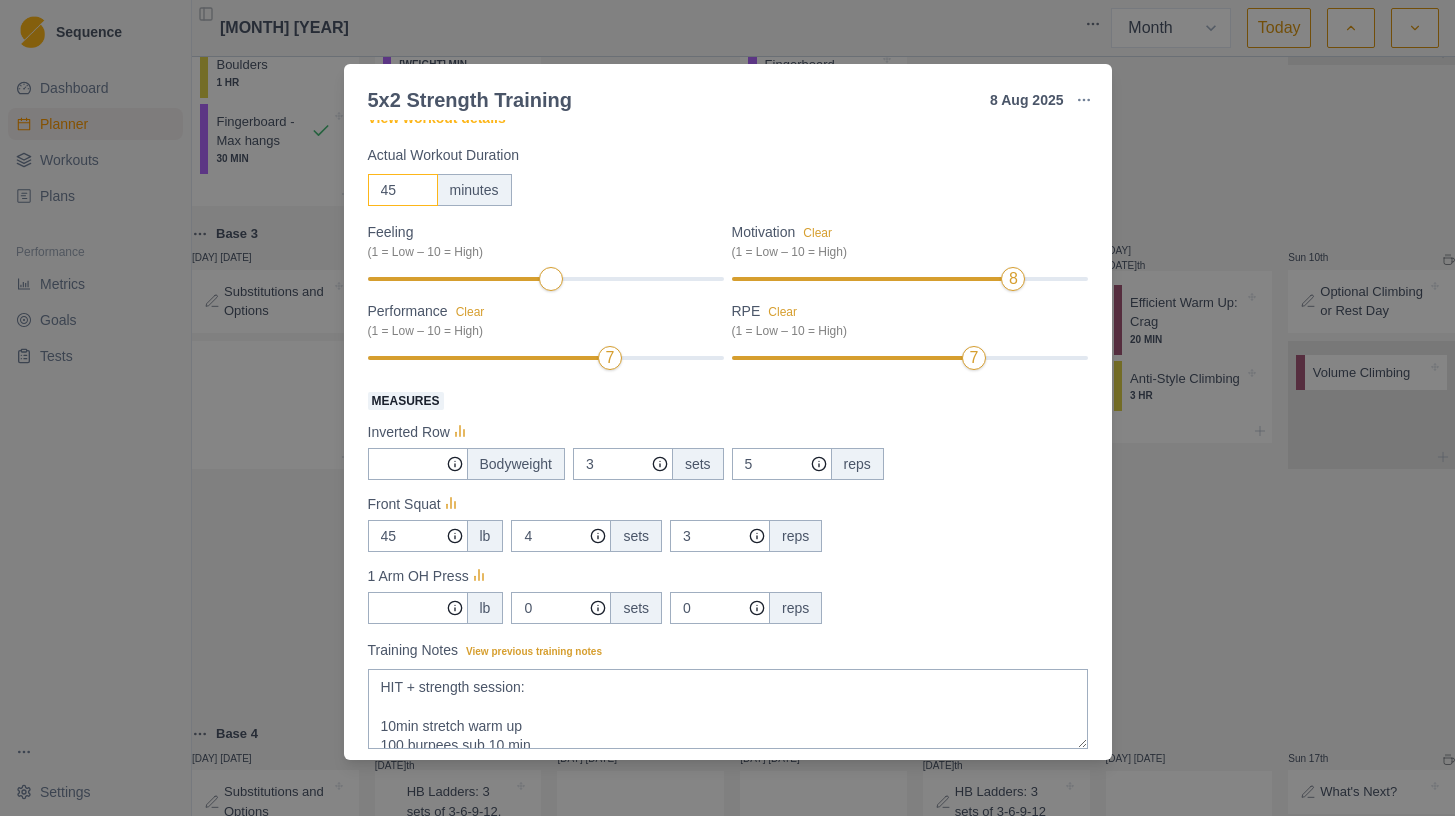 click on "45" at bounding box center (403, 190) 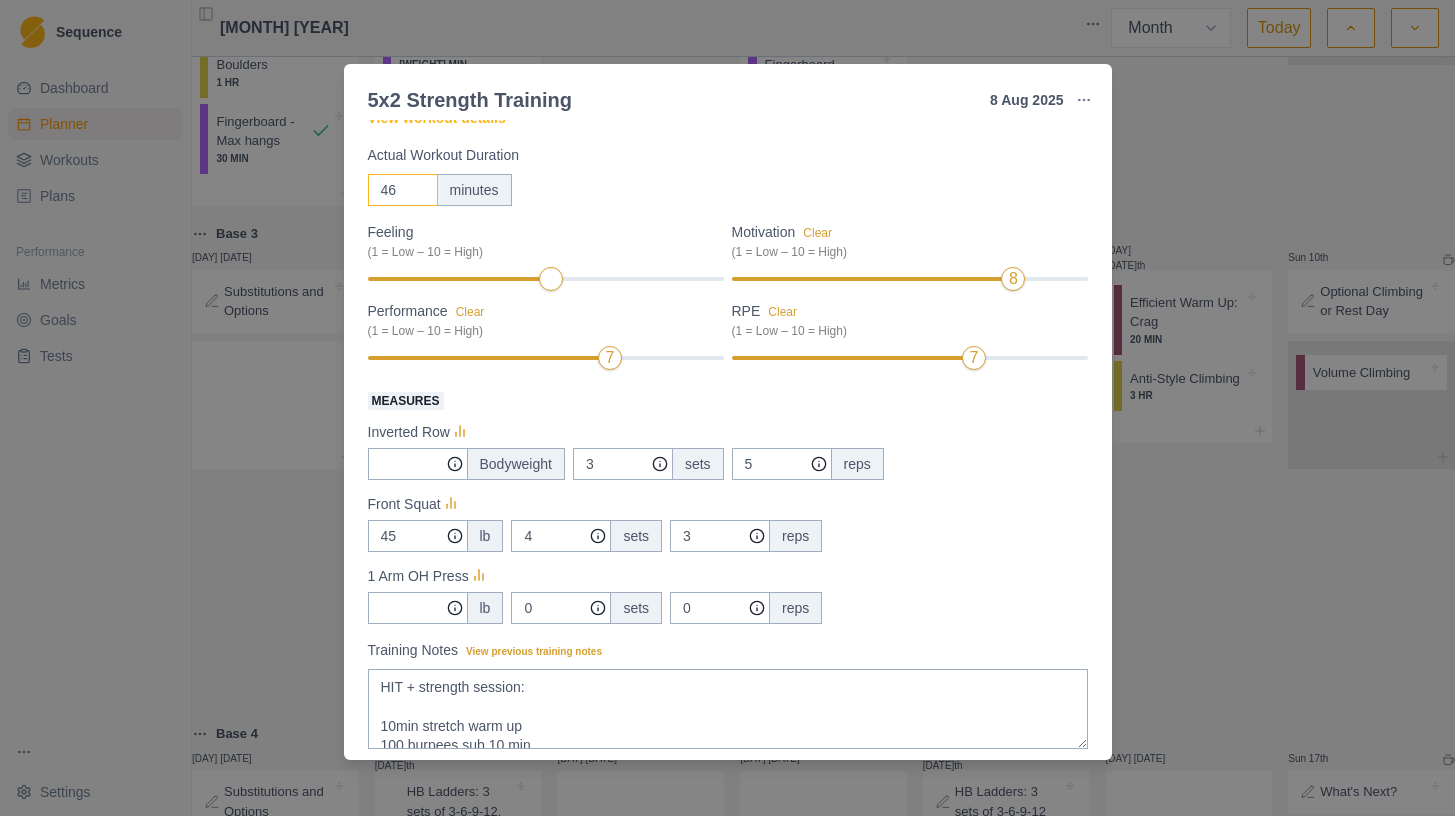 click on "46" at bounding box center (403, 190) 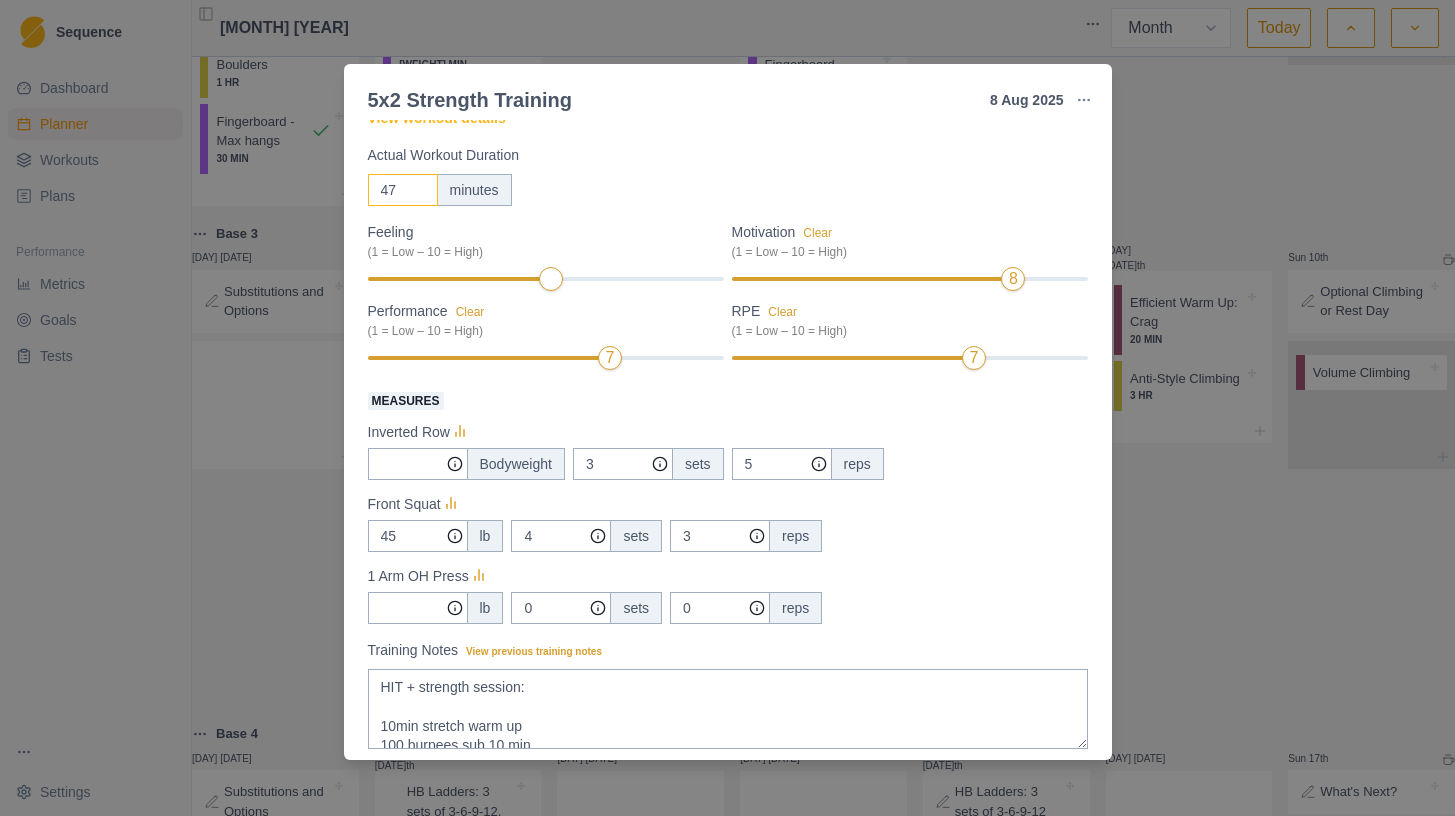 click on "47" at bounding box center [403, 190] 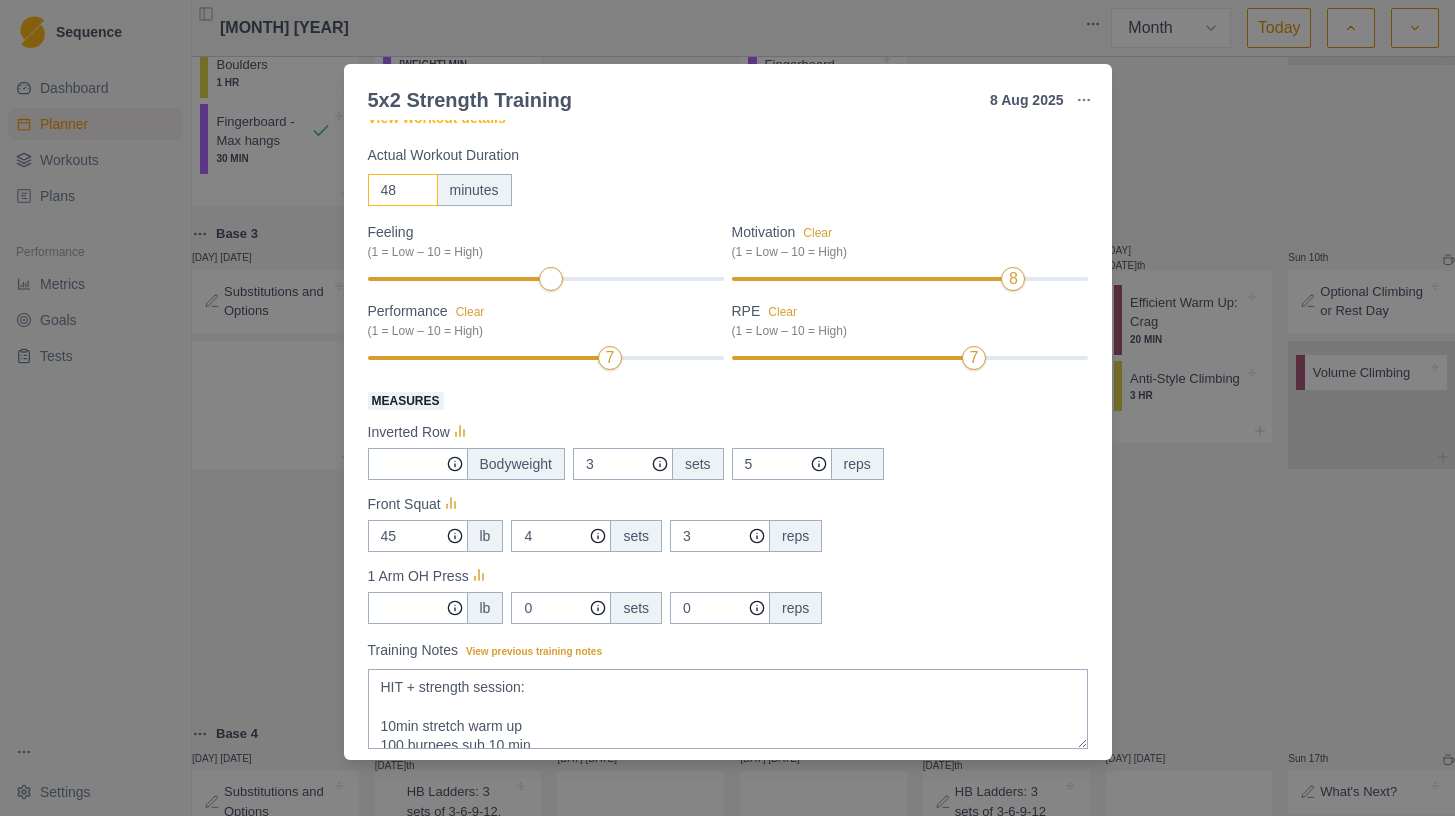 click on "48" at bounding box center [403, 190] 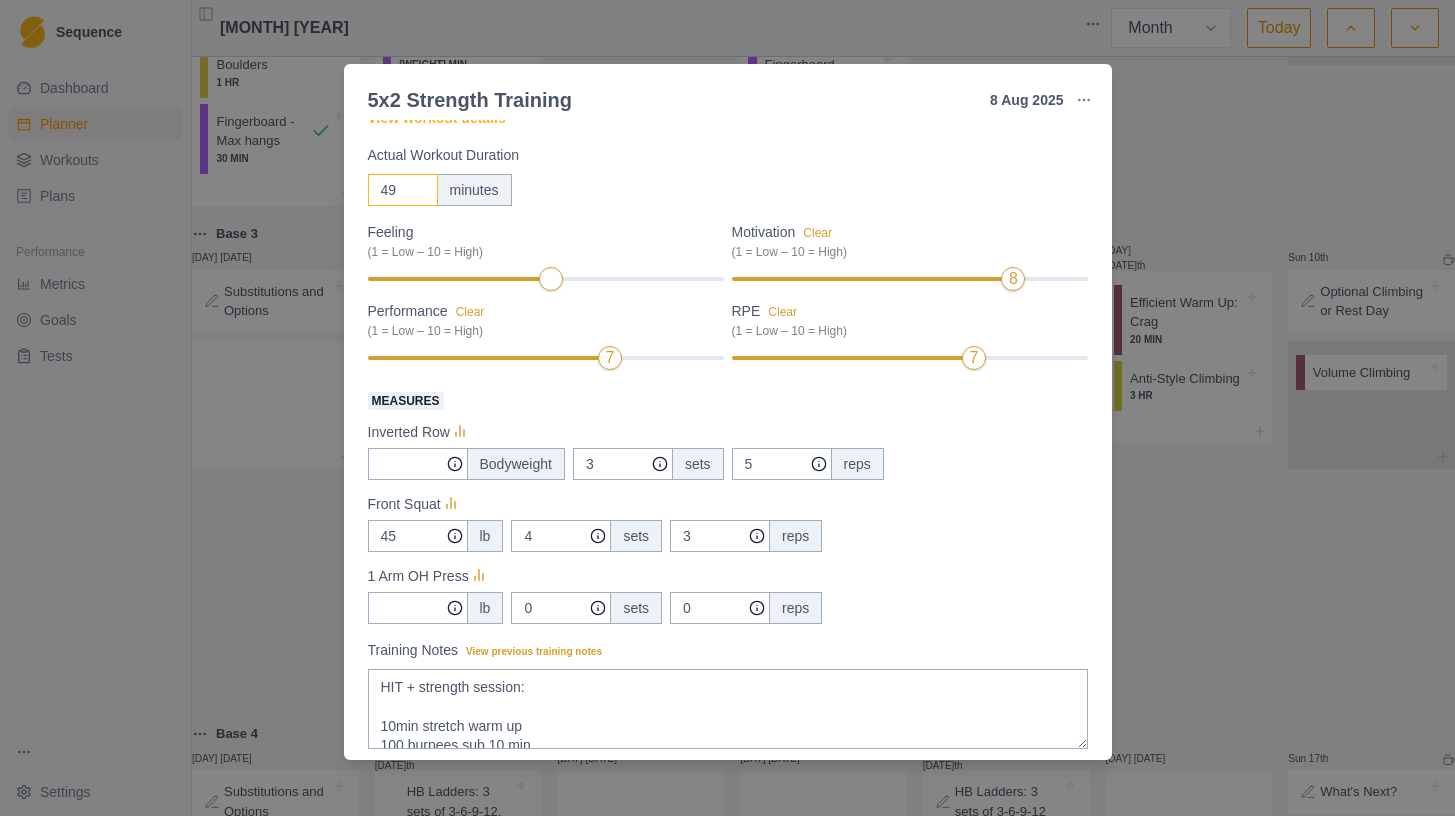 click on "49" at bounding box center [403, 190] 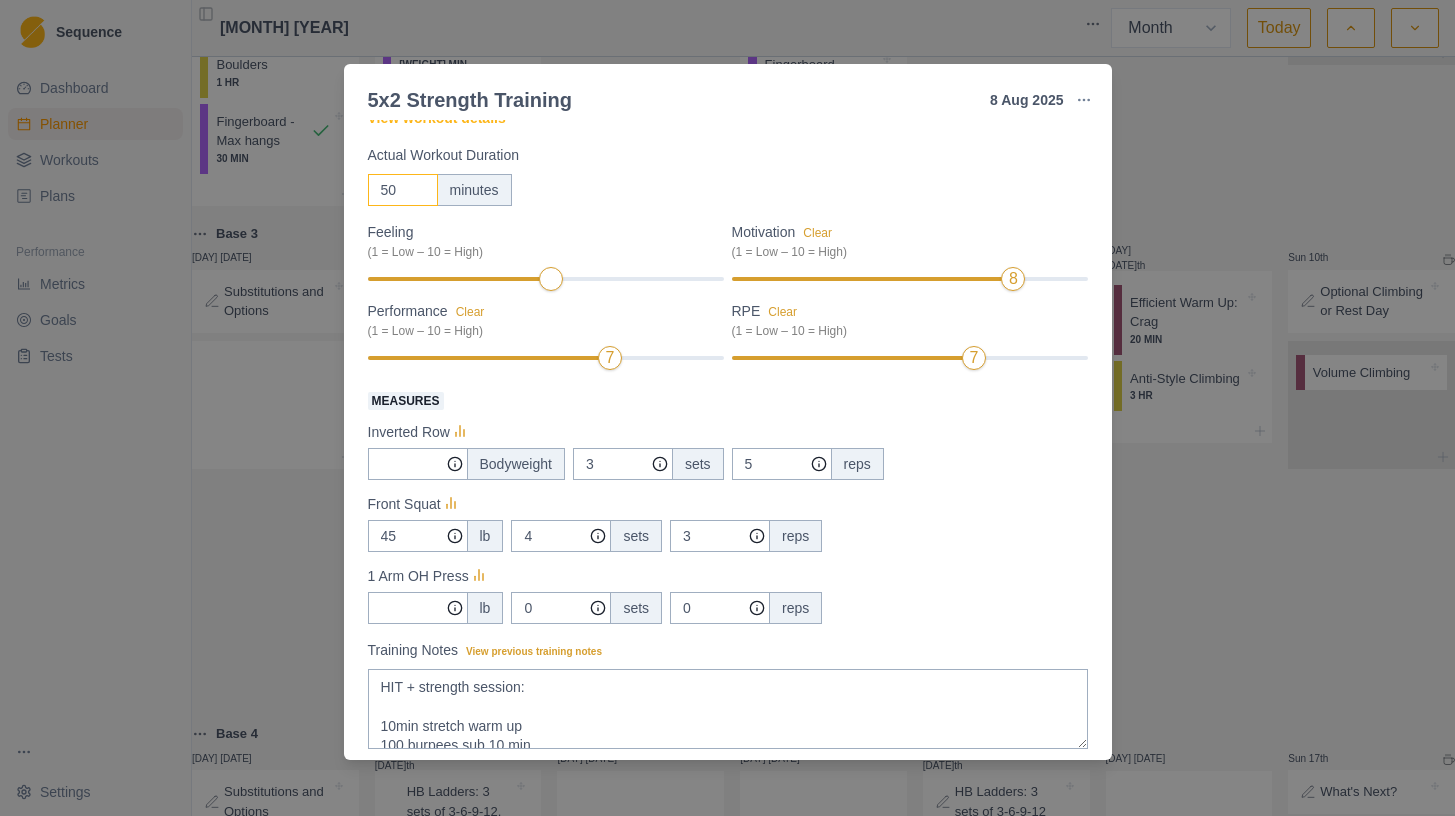 type on "50" 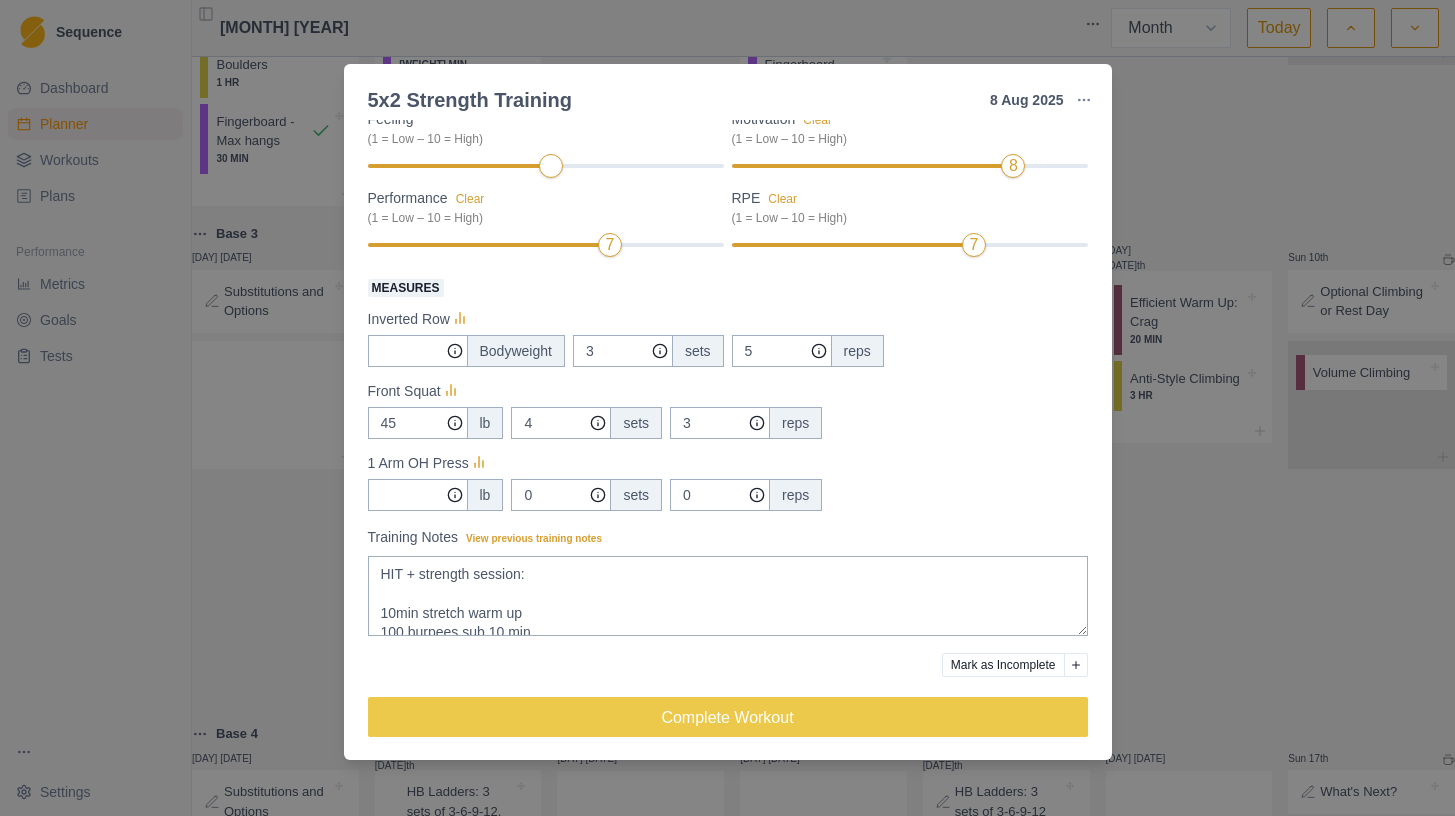 scroll, scrollTop: 237, scrollLeft: 0, axis: vertical 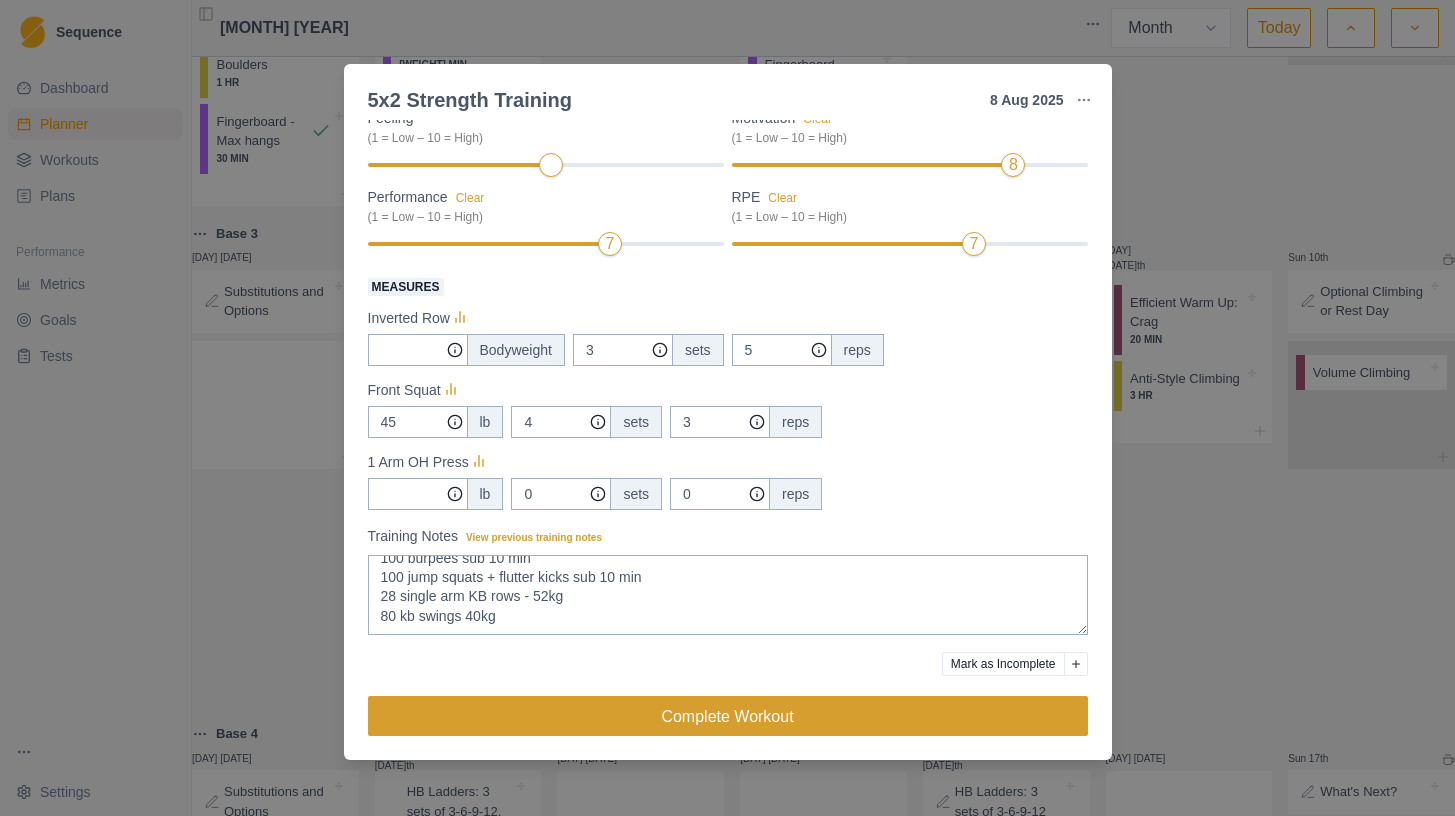click on "Complete Workout" at bounding box center (728, 716) 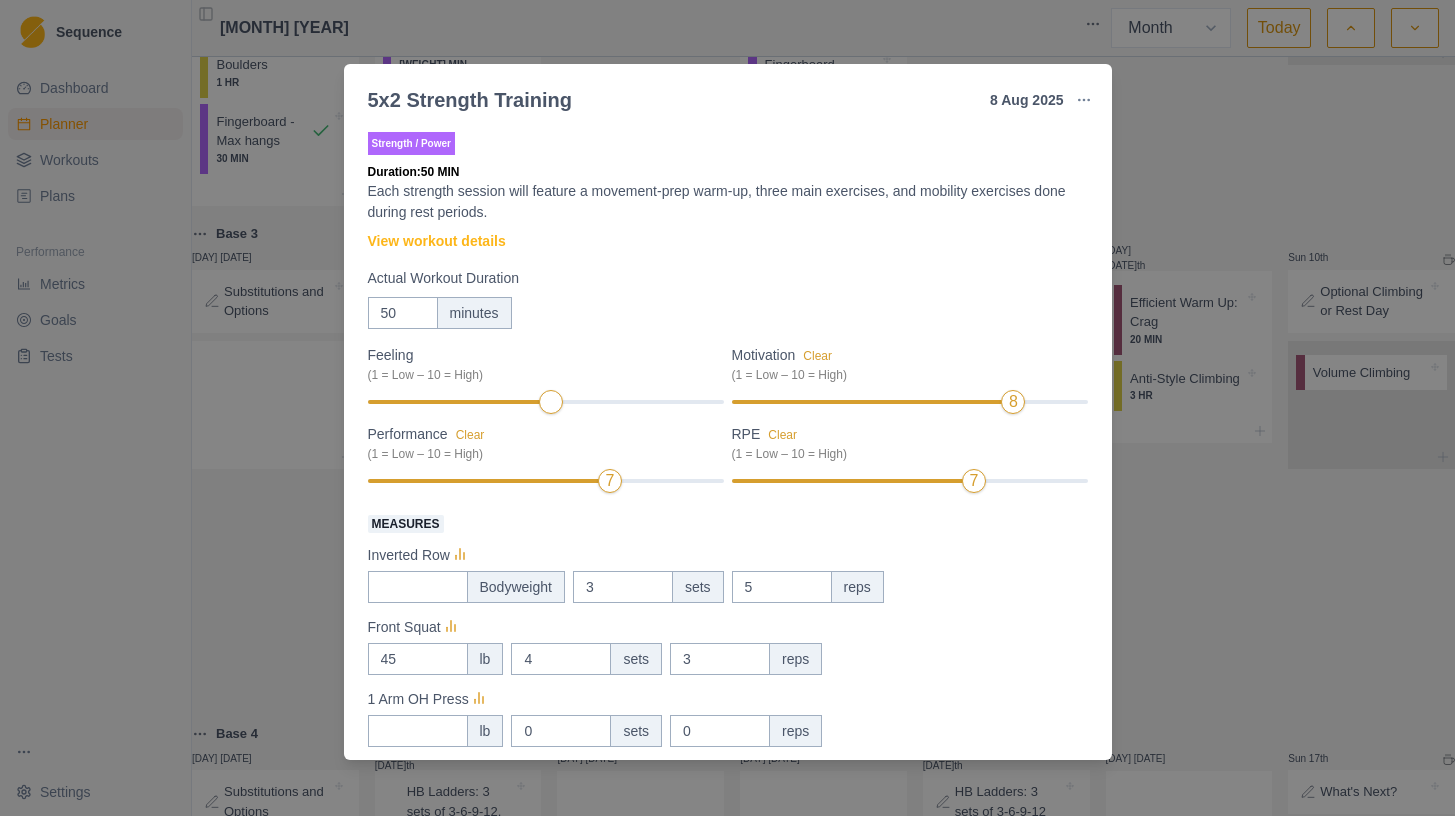 click on "5x2 Strength Training [DATE] [MONTH] [YEAR] Link To Goal View Workout Metrics Edit Original Workout Reschedule Workout Remove From Schedule Strength / Power Duration:  50 MIN Each strength session will feature a movement-prep warm-up, three main exercises, and mobility exercises done during rest periods. View workout details Actual Workout Duration 50 minutes Feeling (1 = Low – 10 = High) Motivation Clear (1 = Low – 10 = High) 8 Performance Clear (1 = Low – 10 = High) 7 RPE Clear (1 = Low – 10 = High) 7 Measures Inverted Row Bodyweight 3 sets 5 reps Front Squat [WEIGHT] lb 4 sets 3 reps 1 Arm OH Press lb 0 sets 0 reps Training Notes View previous training notes HIT + strength session:
10min stretch warm up
100 burpees sub 10 min
100 jump squats + flutter kicks sub 10 min
28 single arm KB rows - [WEIGHT]kg
80 kb swings [WEIGHT]kg Mark as Incomplete Reschedule Update" at bounding box center (727, 408) 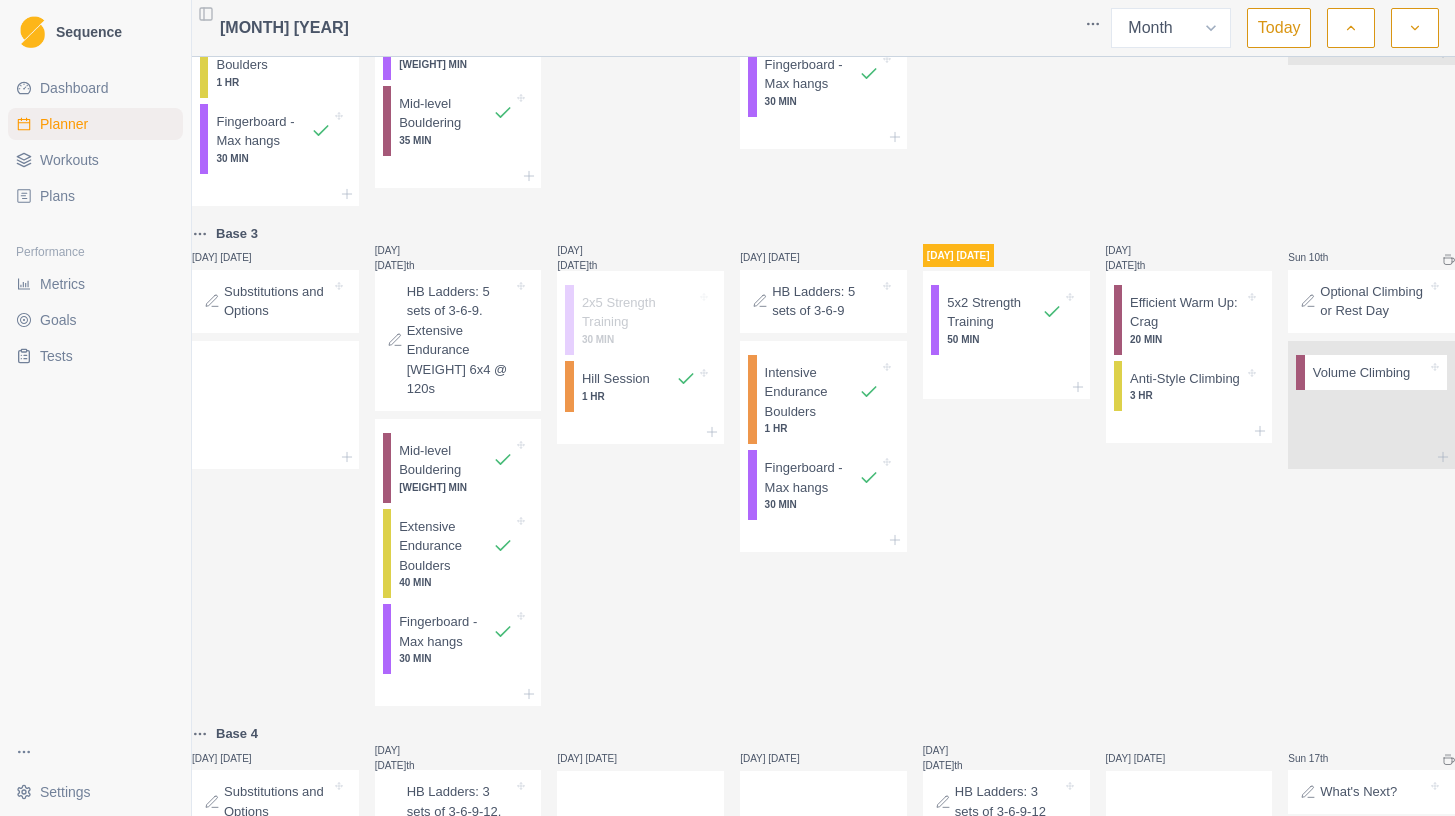 click on "Dashboard" at bounding box center [74, 88] 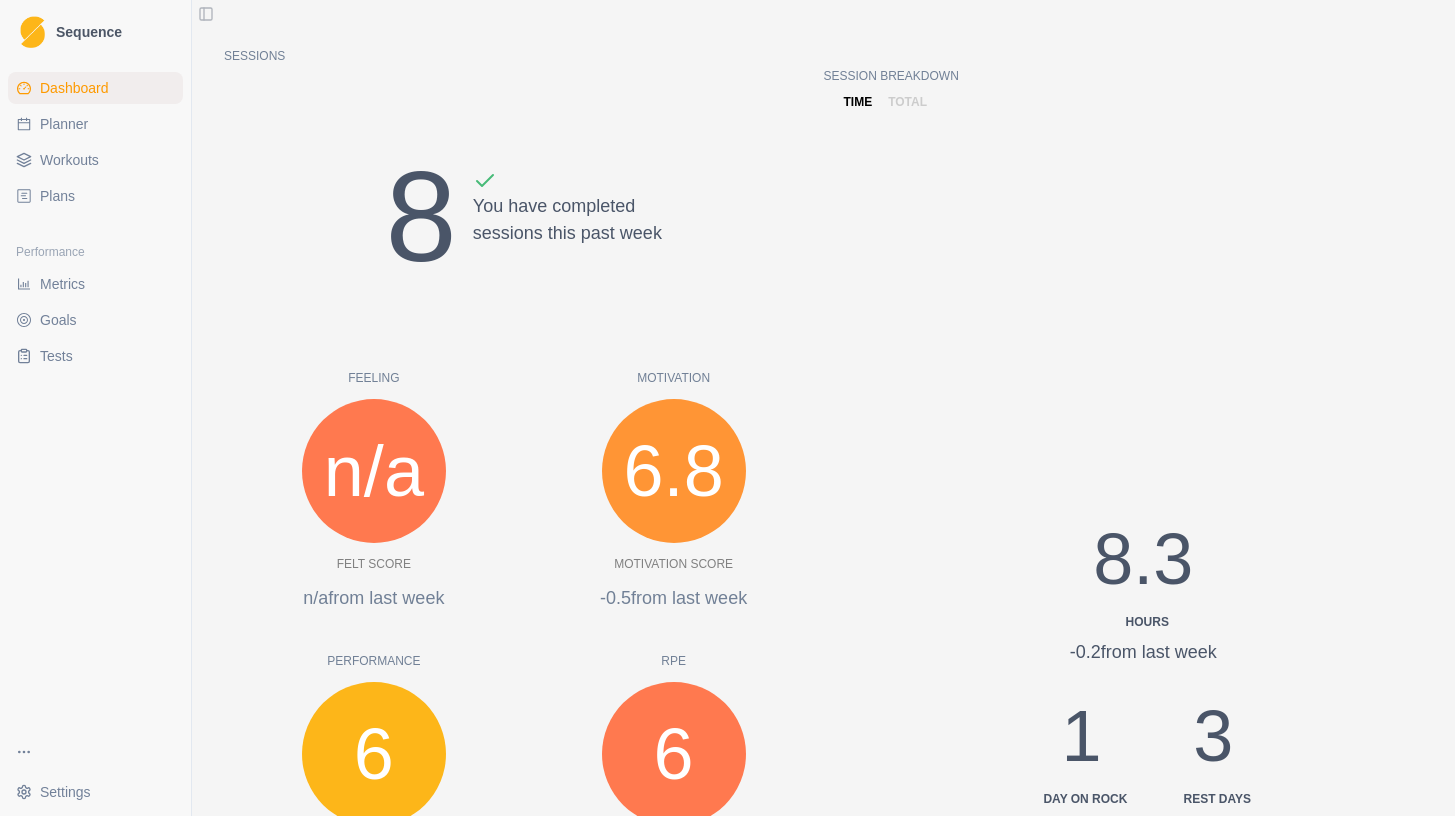 scroll, scrollTop: 0, scrollLeft: 0, axis: both 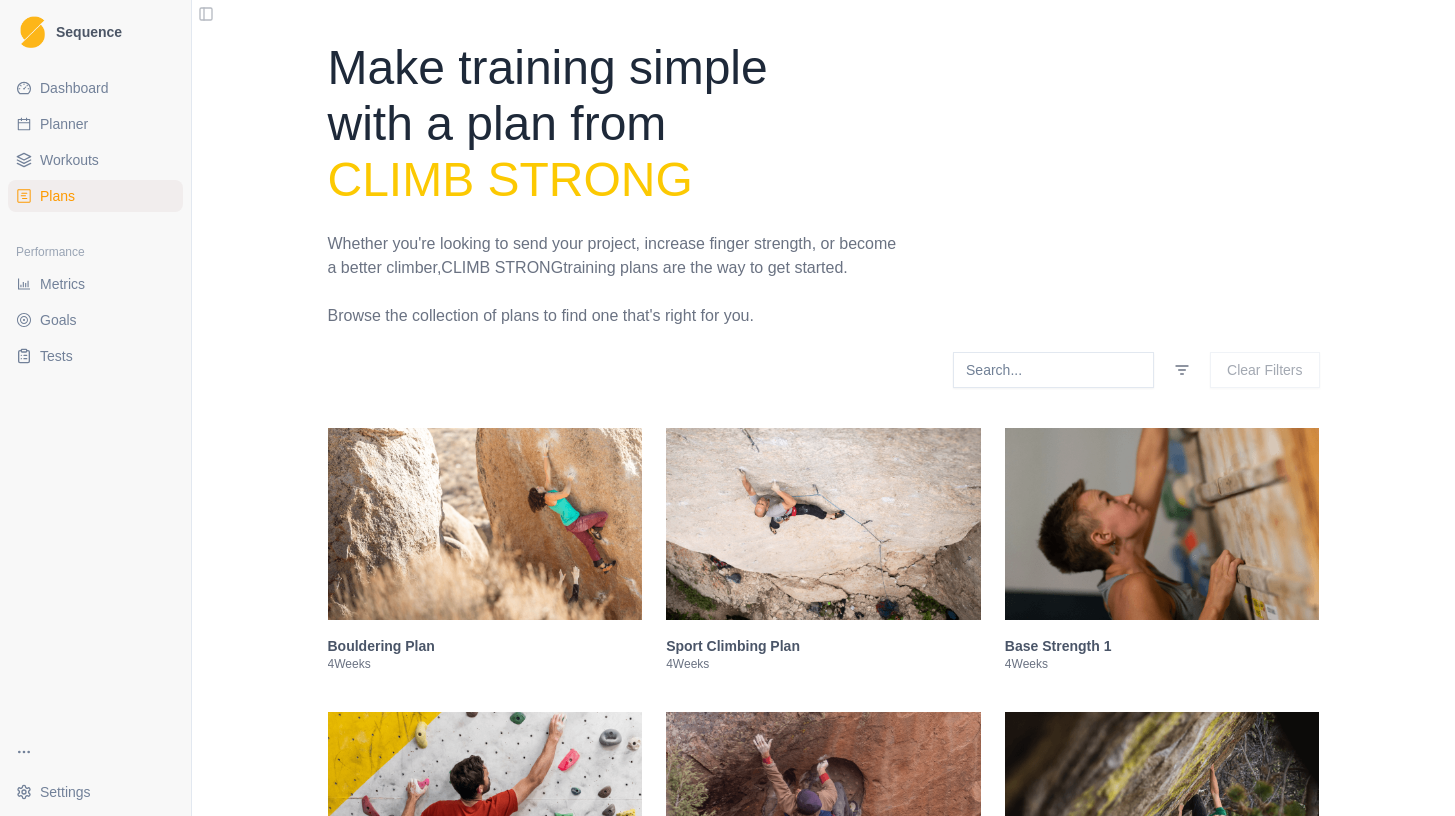 click on "Planner" at bounding box center (64, 124) 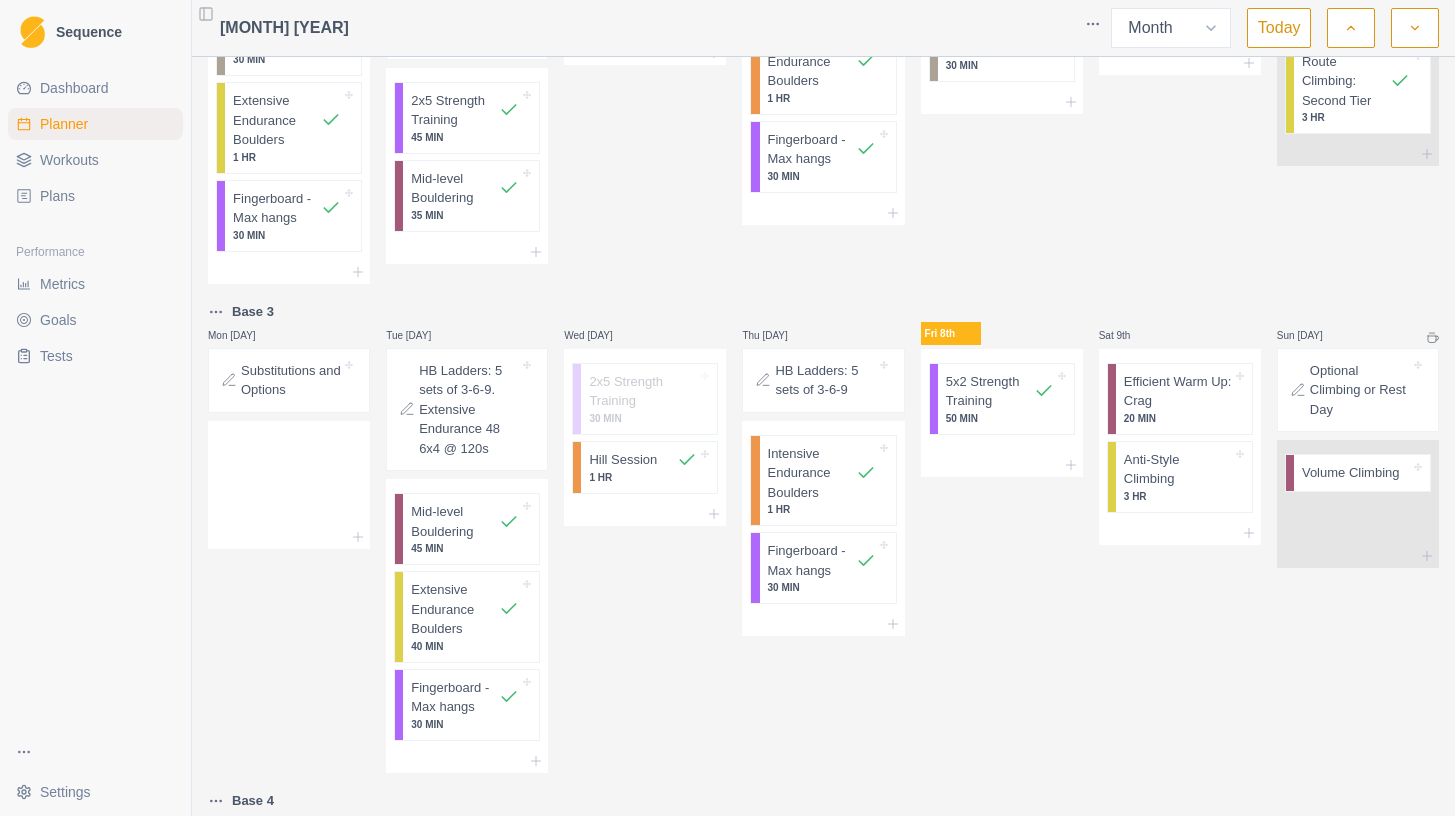 scroll, scrollTop: 180, scrollLeft: 0, axis: vertical 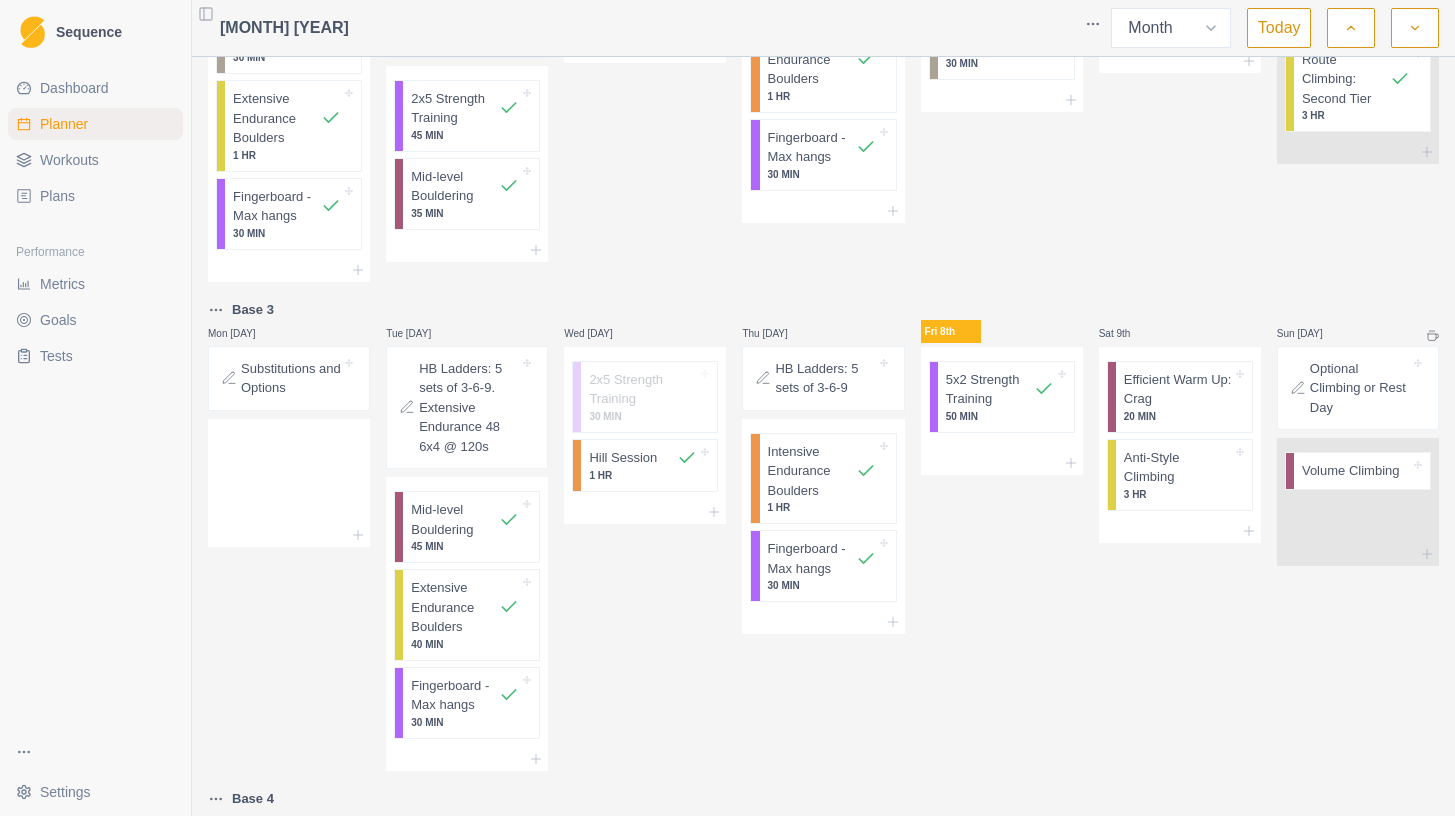 click on "Dashboard" at bounding box center (74, 88) 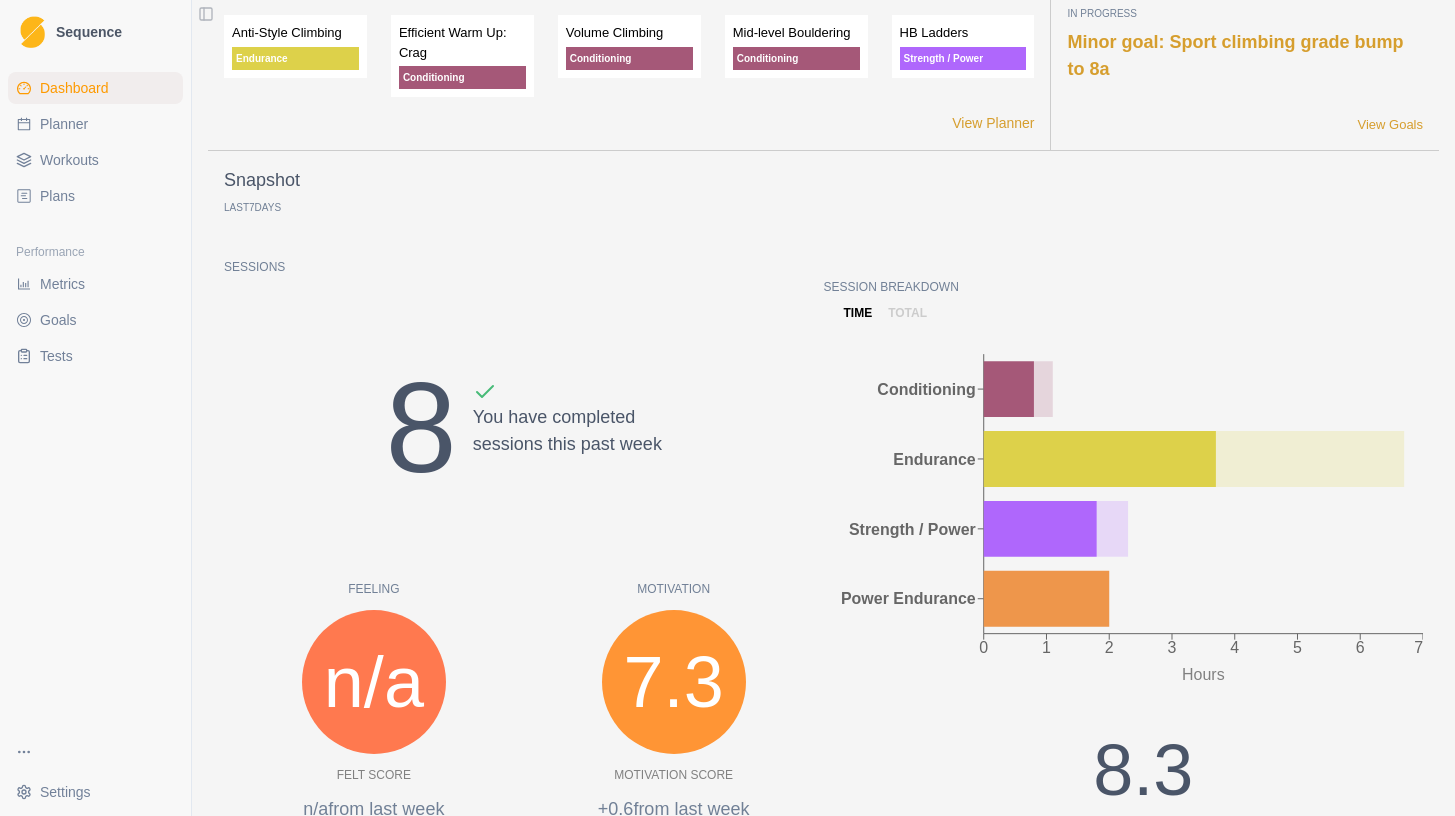 scroll, scrollTop: 0, scrollLeft: 0, axis: both 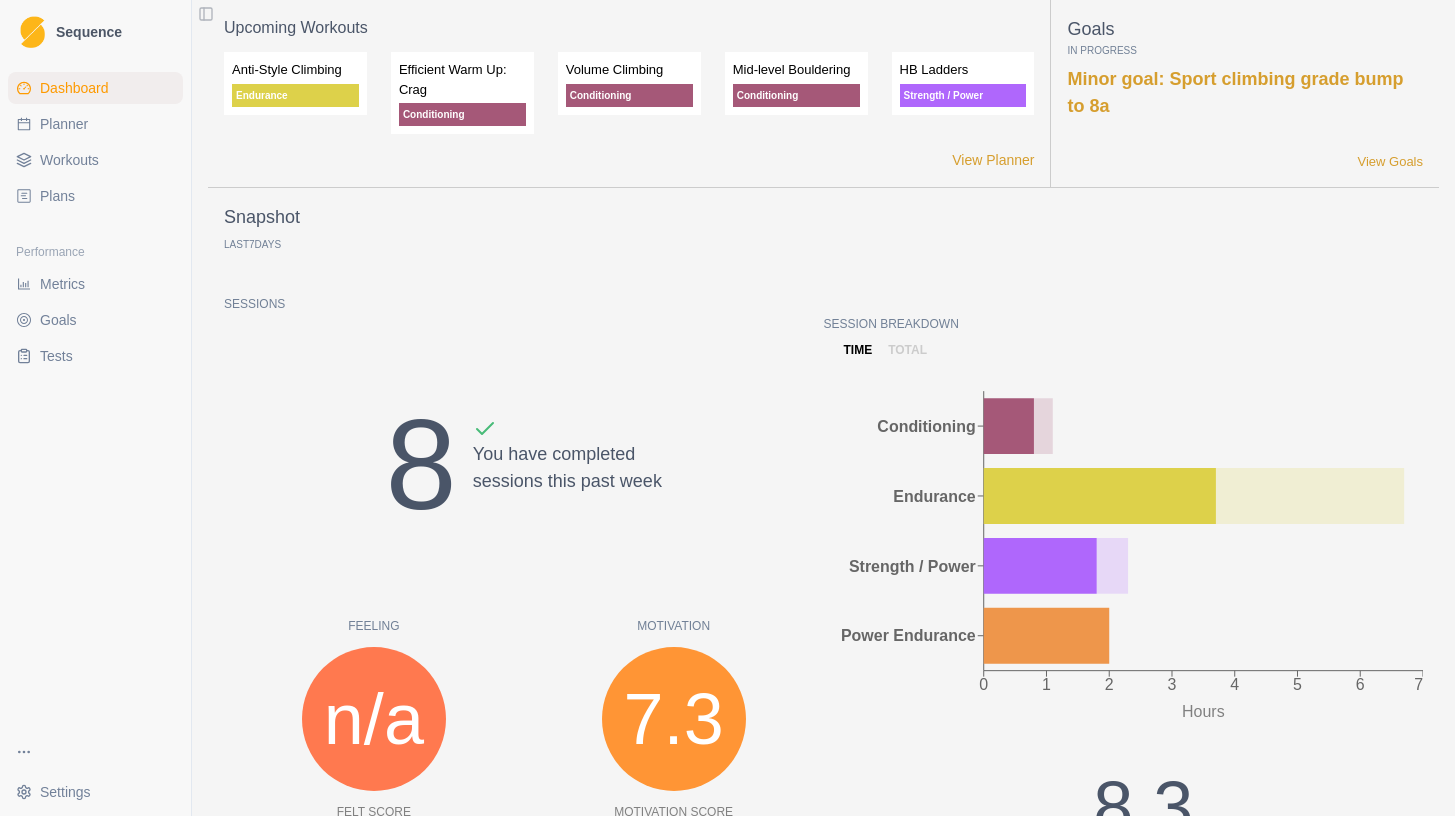 click on "total" at bounding box center [907, 350] 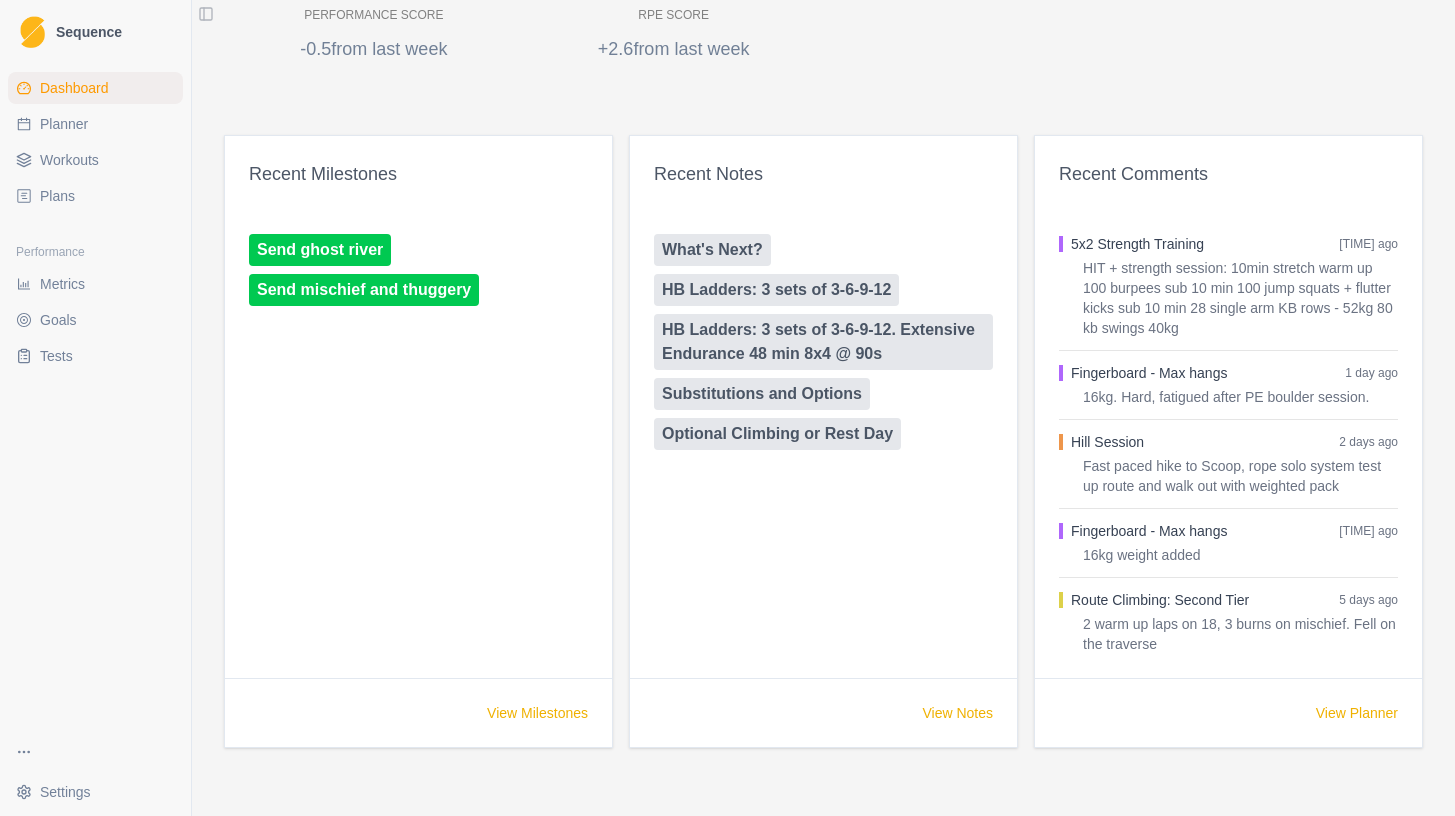 scroll, scrollTop: 1108, scrollLeft: 0, axis: vertical 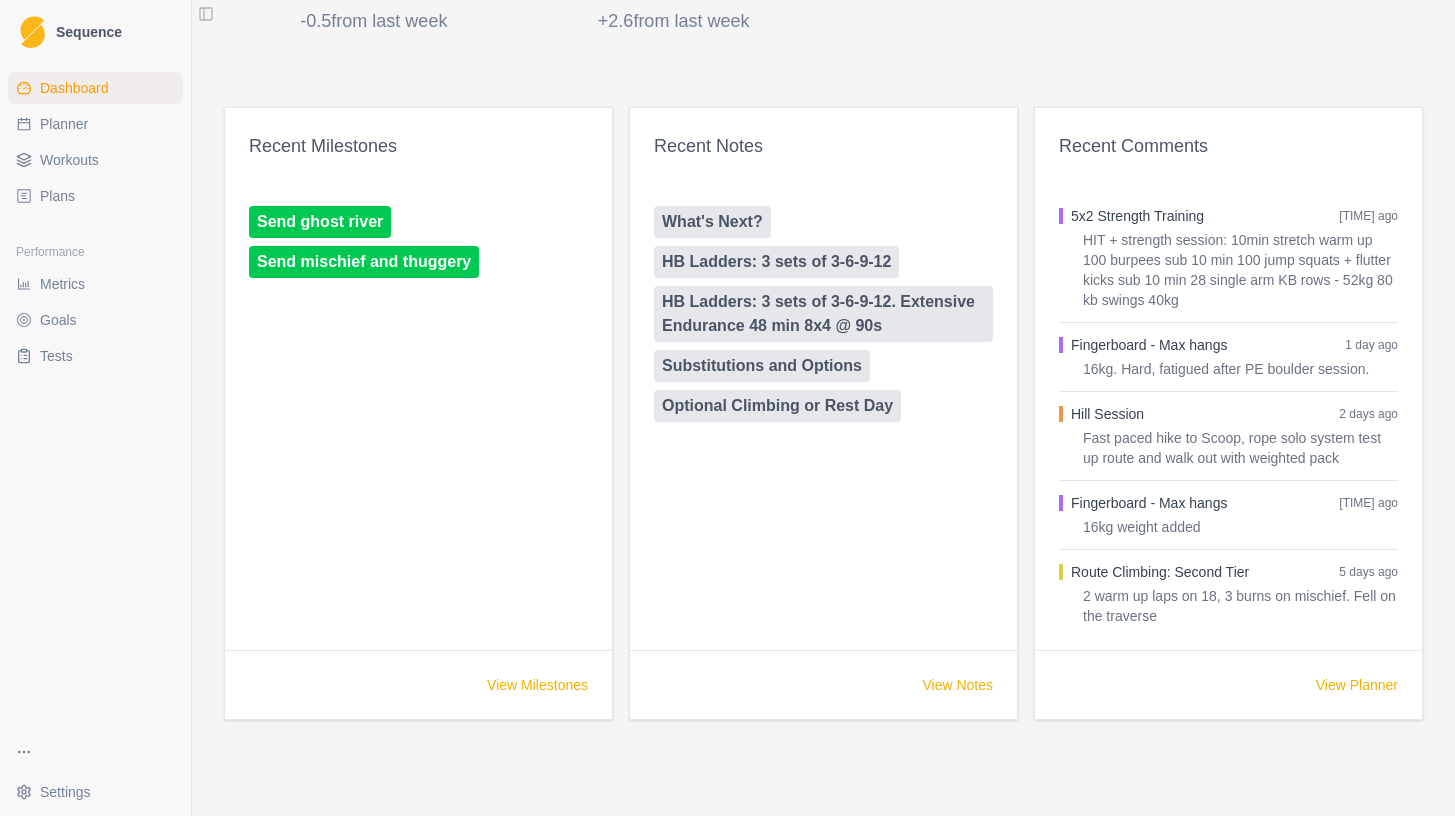 click on "Send ghost river" at bounding box center (320, 222) 